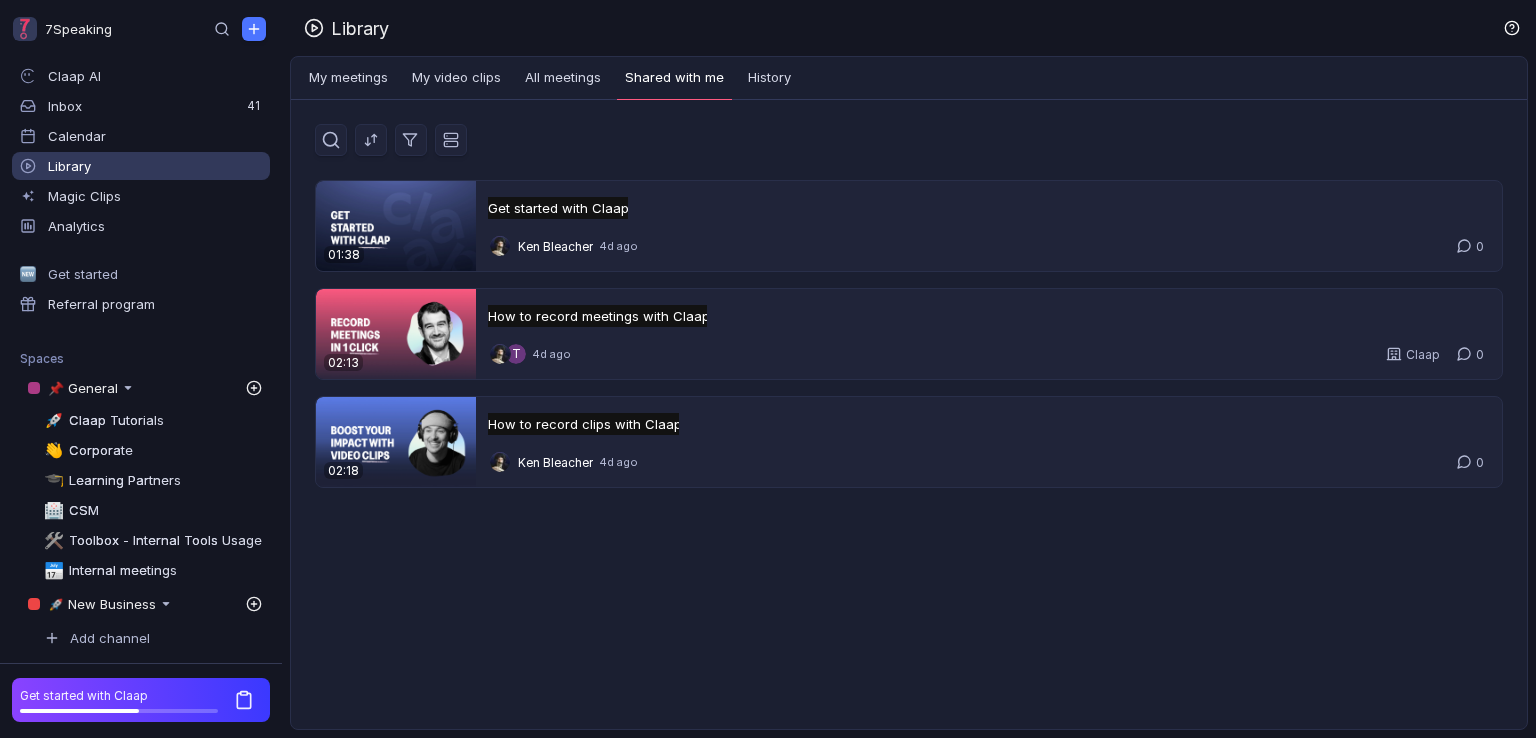 scroll, scrollTop: 0, scrollLeft: 0, axis: both 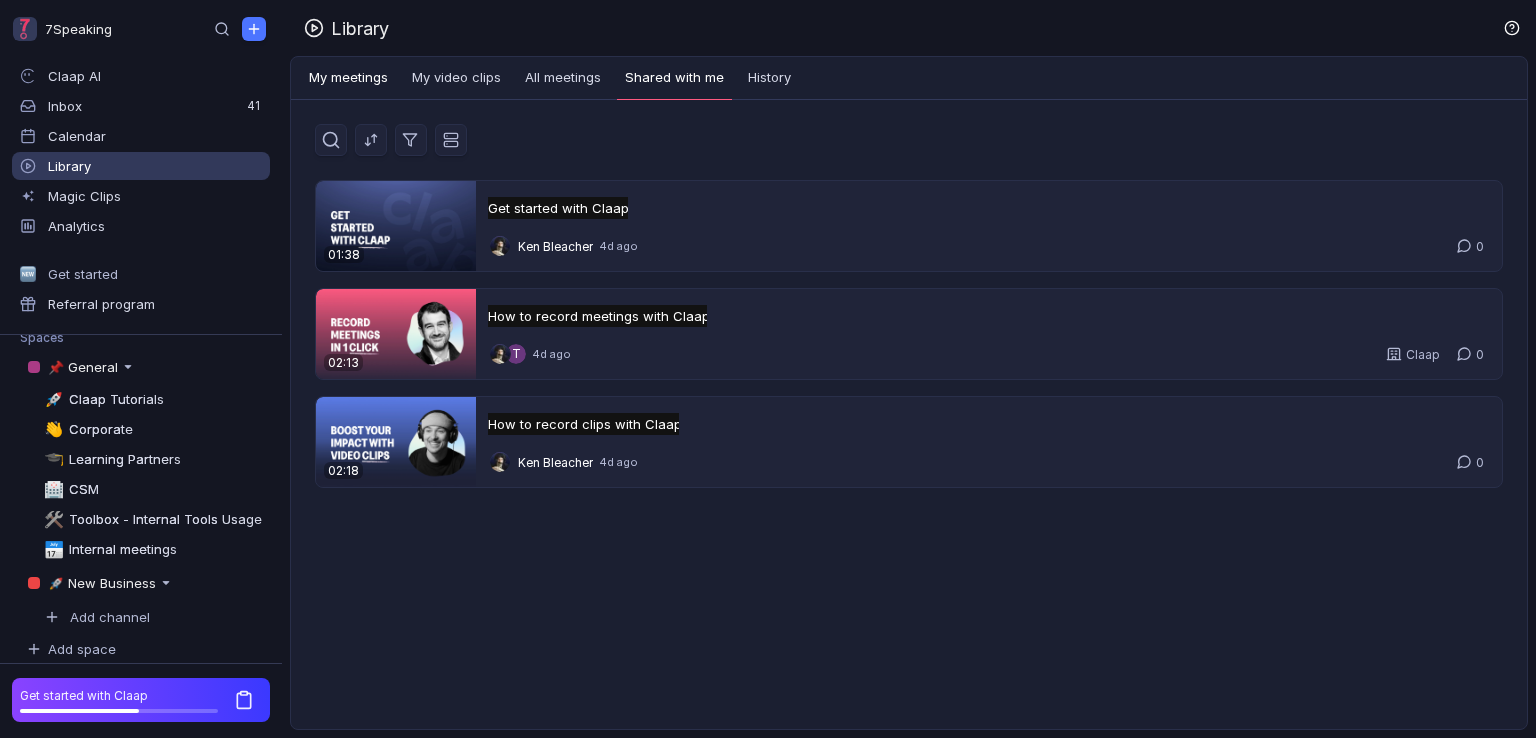 click on "My meetings" at bounding box center (348, 78) 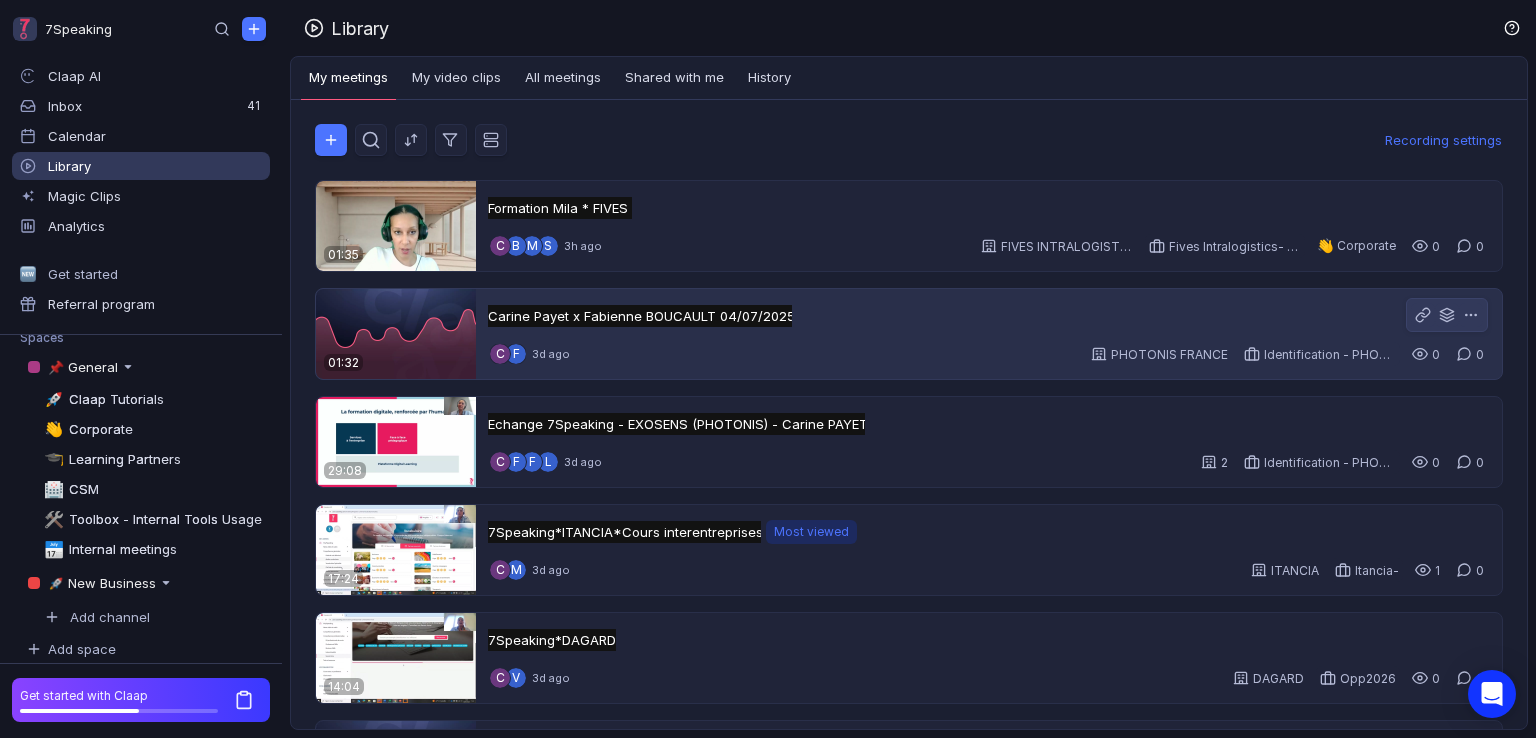 click on "[FIRST] [LAST] x [FIRST] [LAST] [DATE] [FIRST] [LAST] x [FIRST] [LAST] [DATE] Untitled" at bounding box center (640, 316) 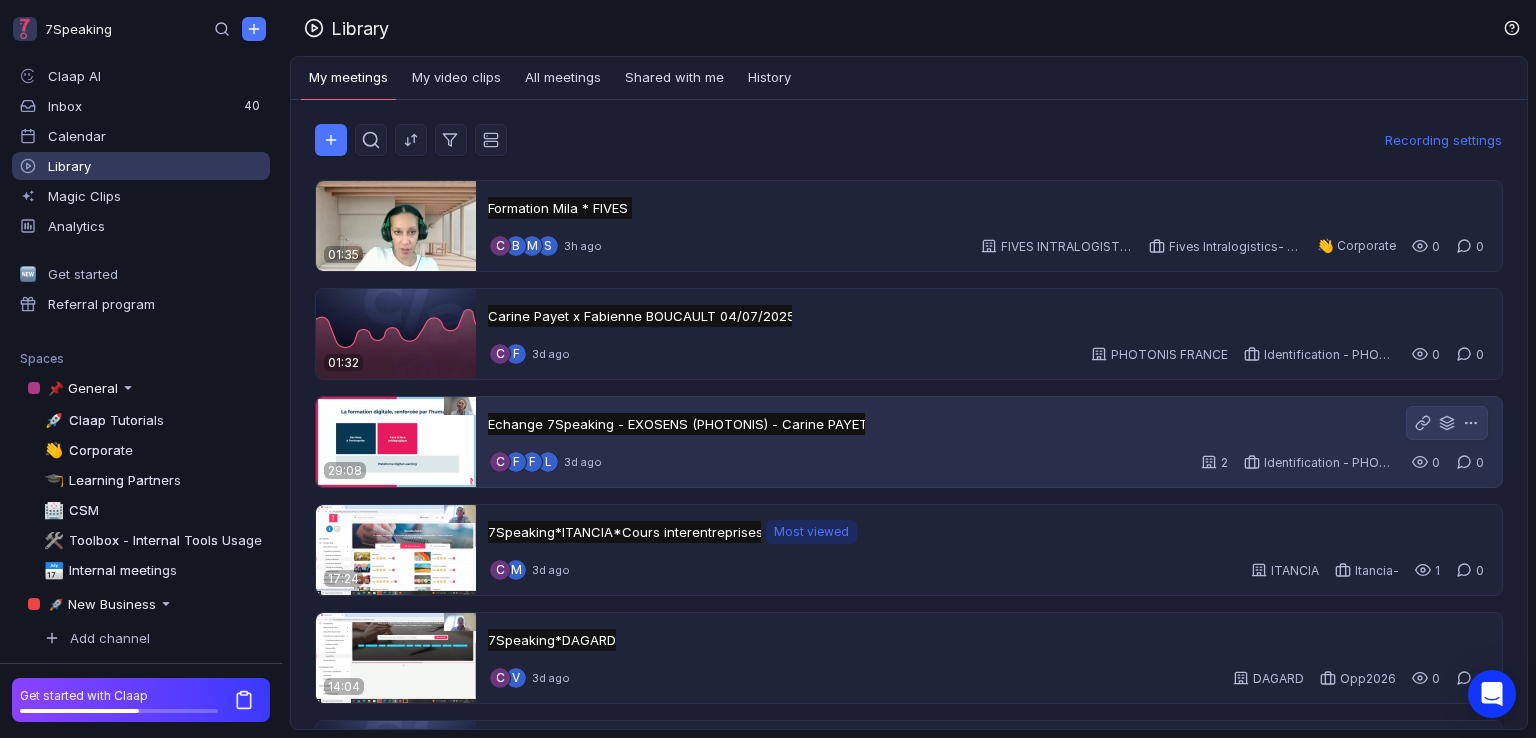 scroll, scrollTop: 100, scrollLeft: 0, axis: vertical 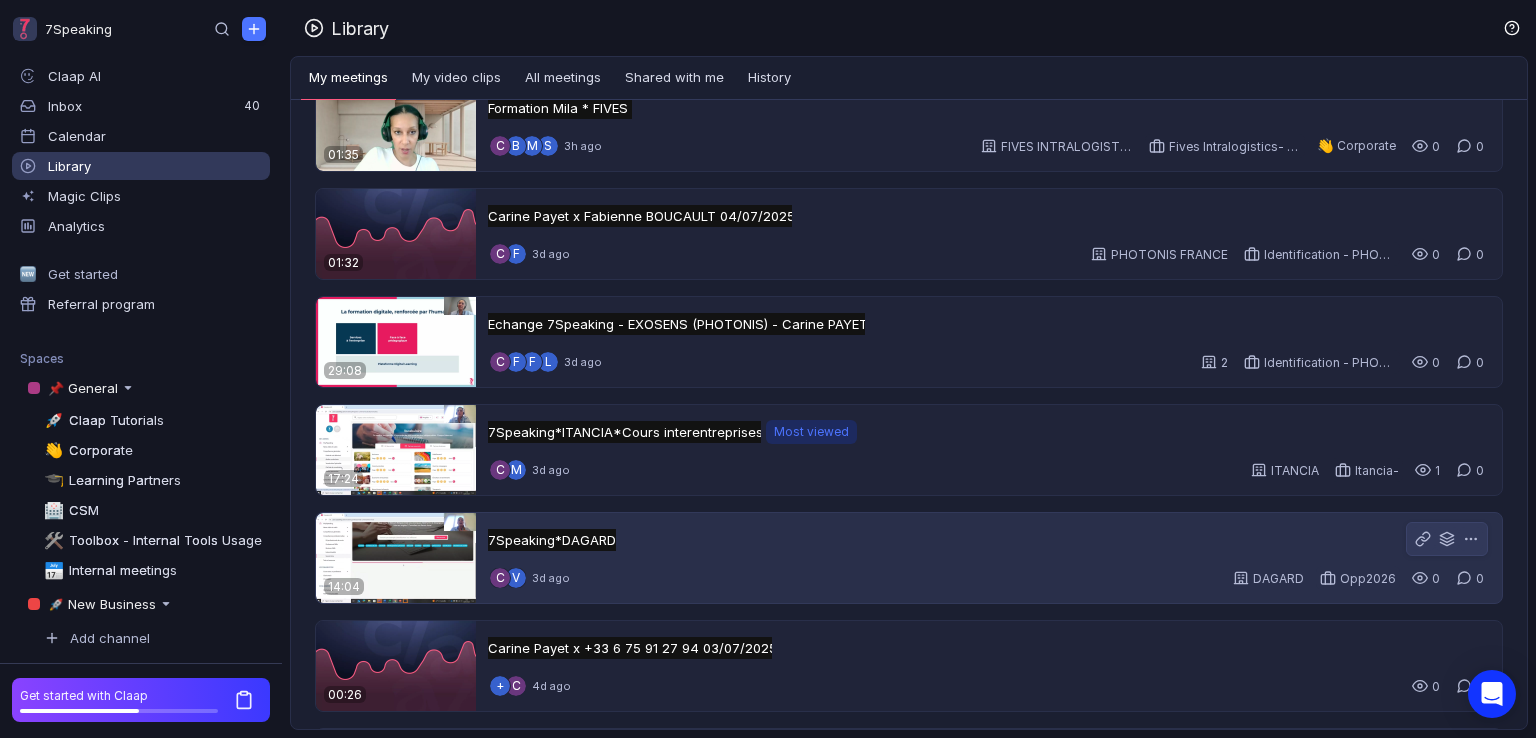 click on "7Speaking*DAGARD 7Speaking*DAGARD Untitled" at bounding box center [552, 540] 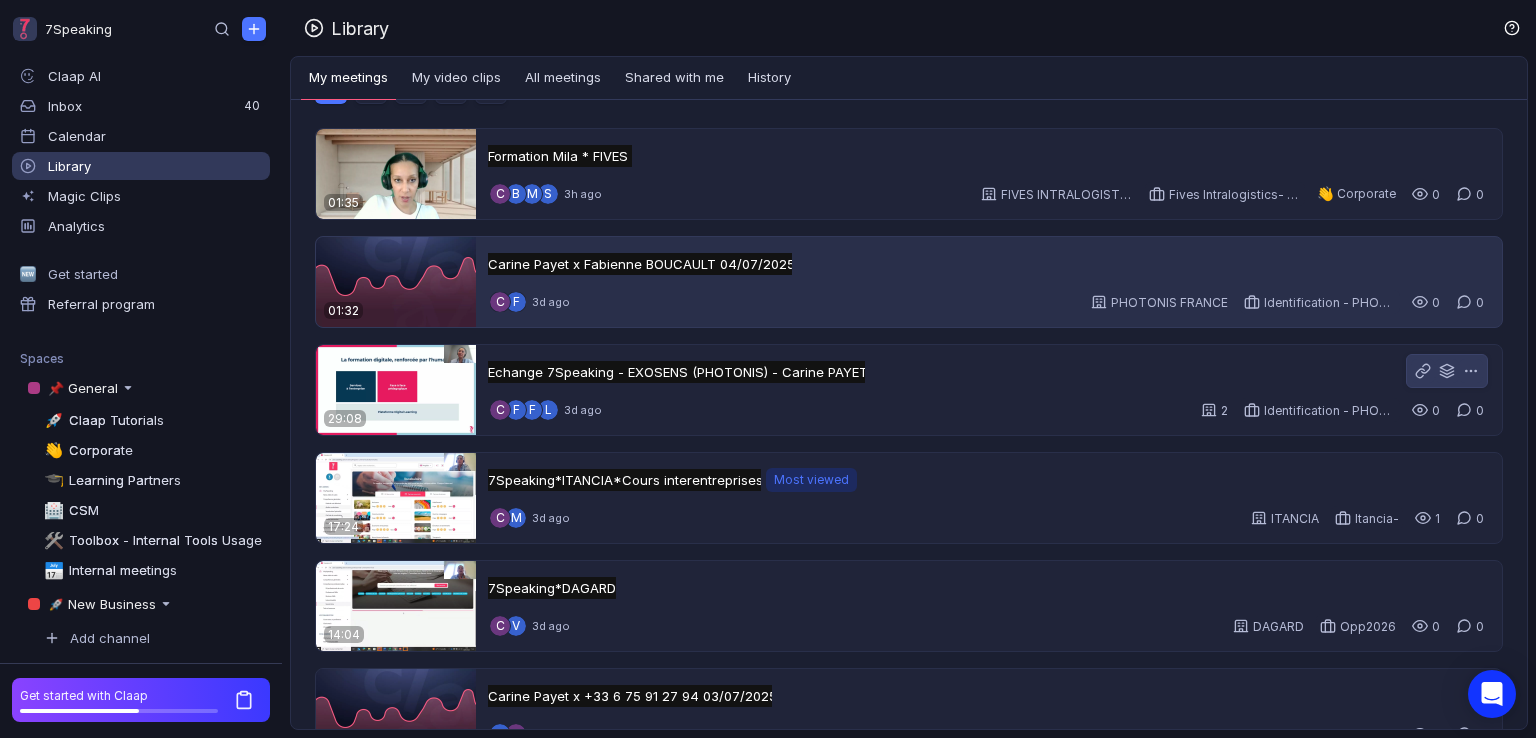 scroll, scrollTop: 100, scrollLeft: 0, axis: vertical 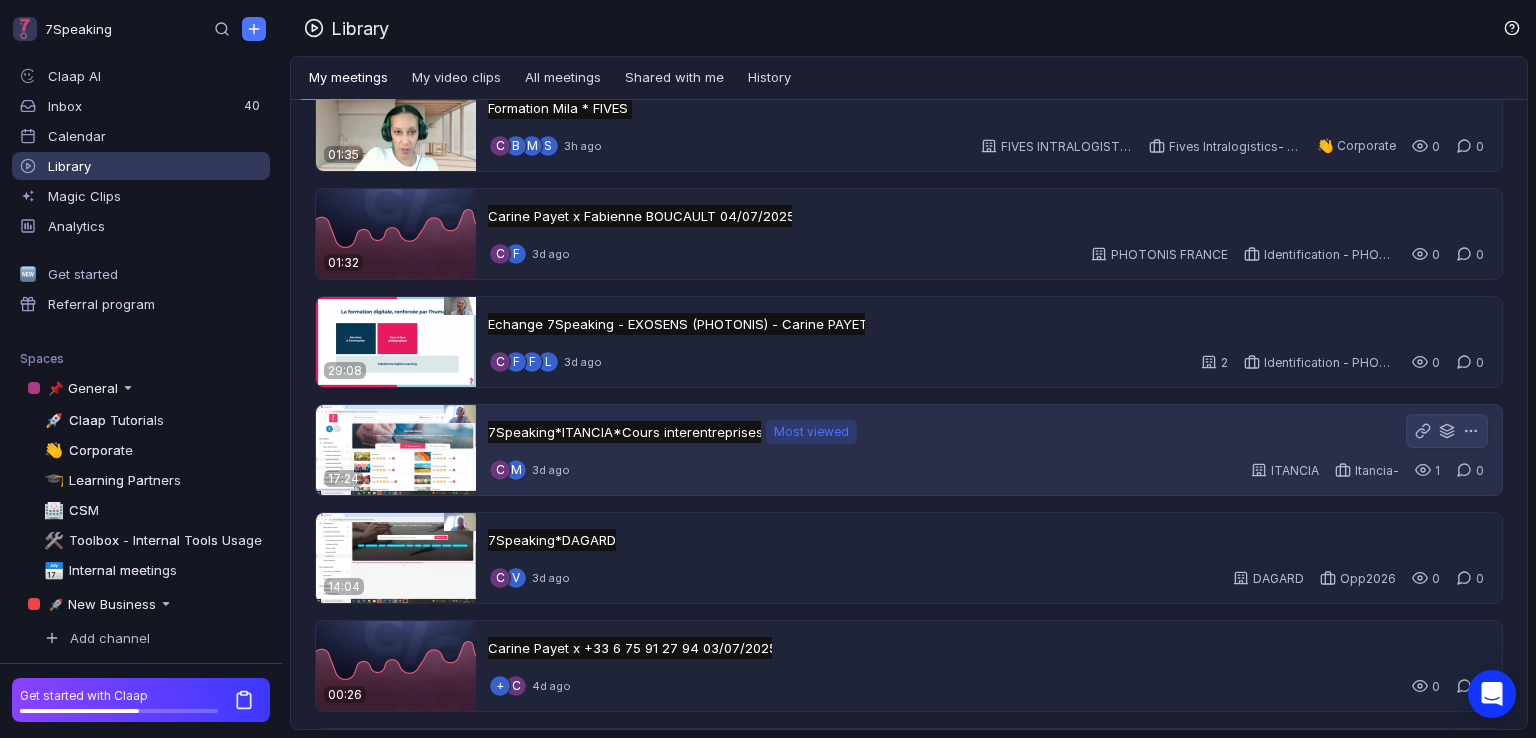 click on "[PRODUCT/SERVICE]*[COMPANY]*Cours interentreprises [PRODUCT/SERVICE]*[COMPANY]*Cours interentreprises Untitled Most viewed Most viewed" at bounding box center (672, 432) 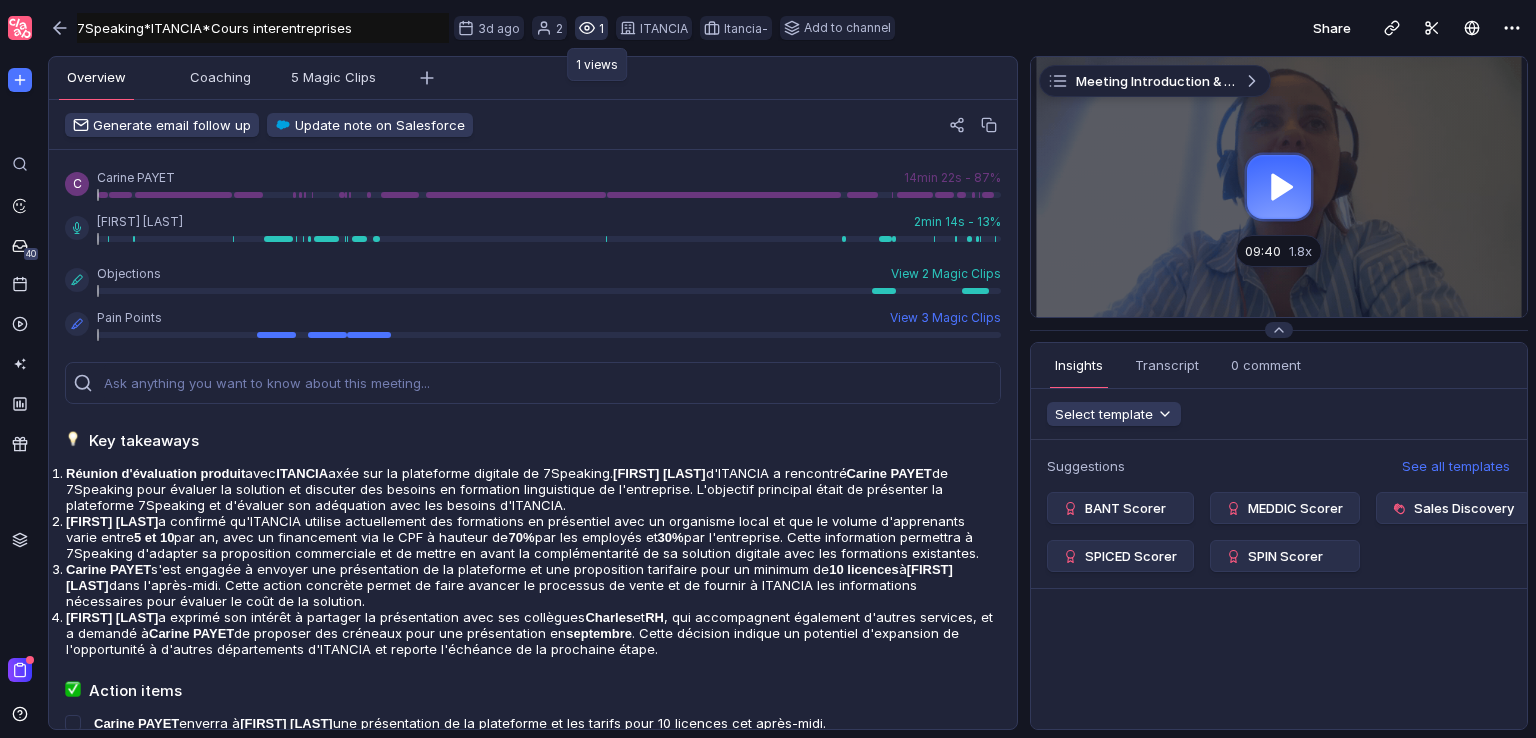 click at bounding box center [587, 28] 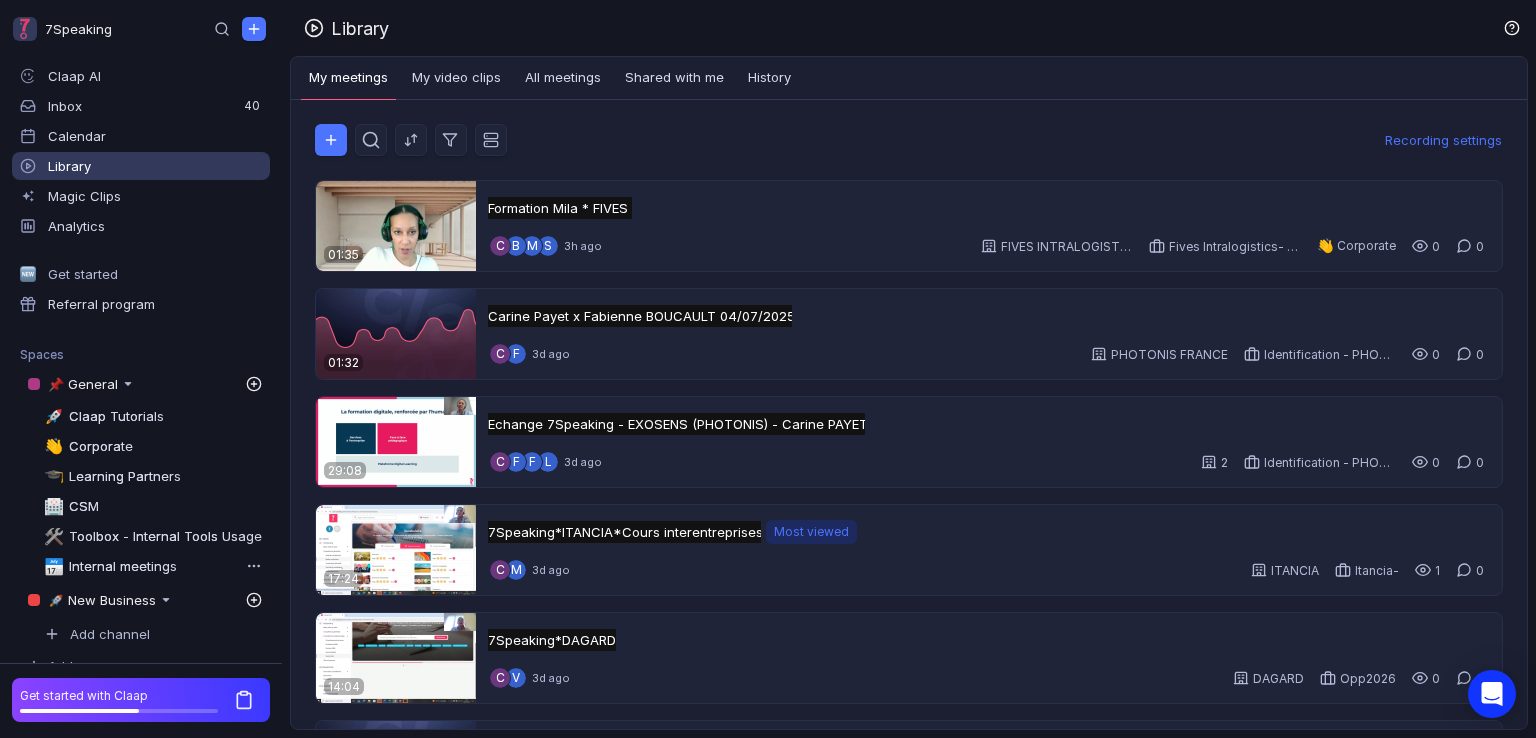 scroll, scrollTop: 0, scrollLeft: 0, axis: both 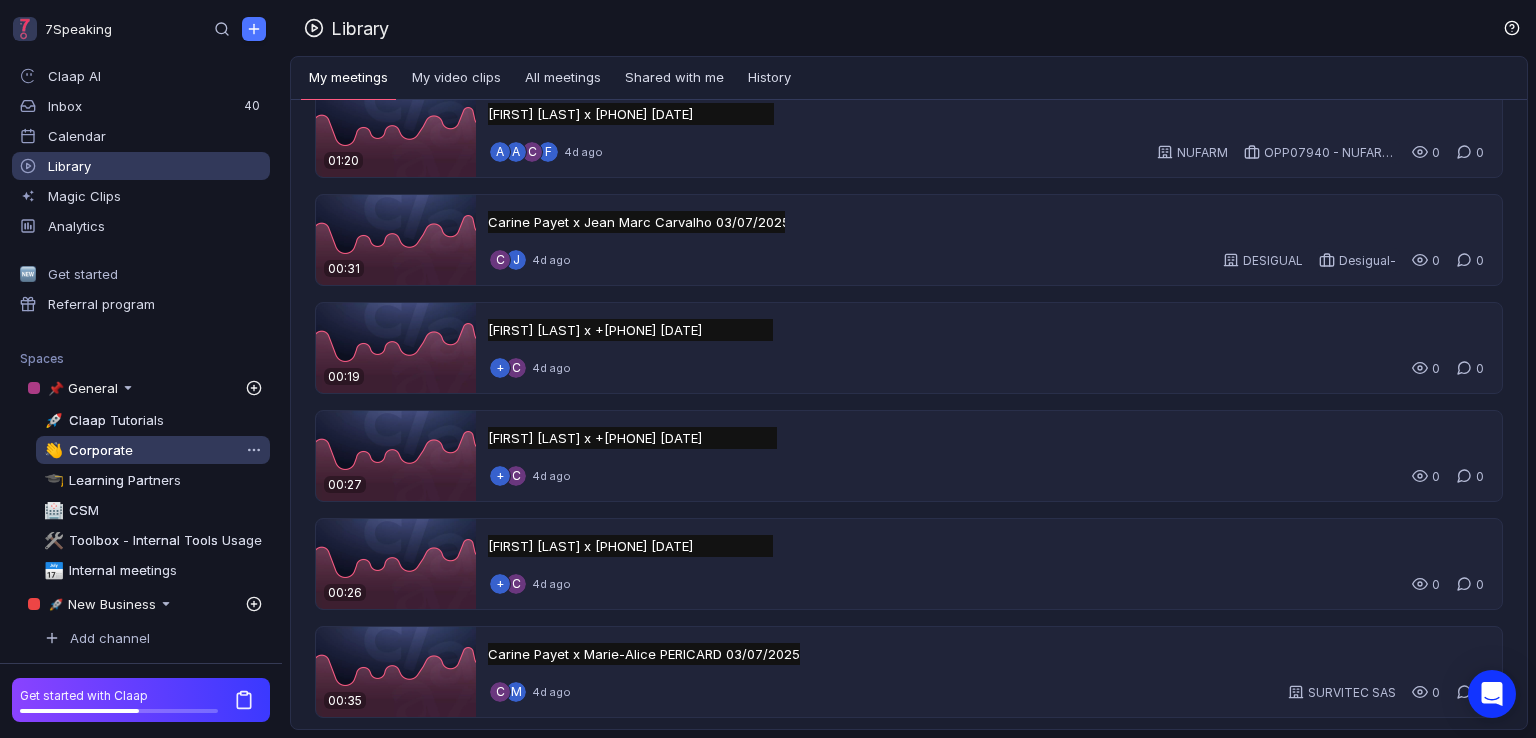 click on "👋 Corporate" at bounding box center [153, 450] 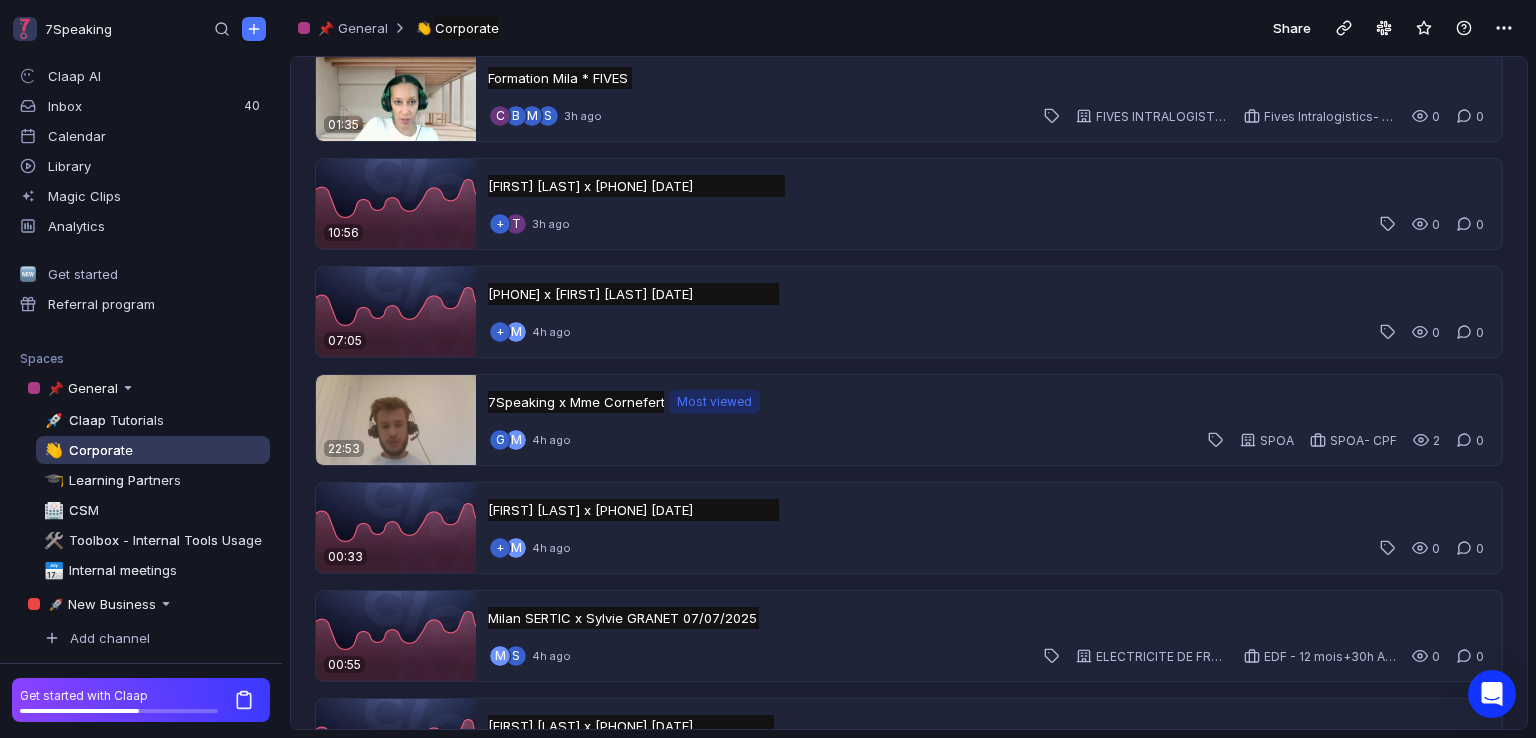 scroll, scrollTop: 1735, scrollLeft: 0, axis: vertical 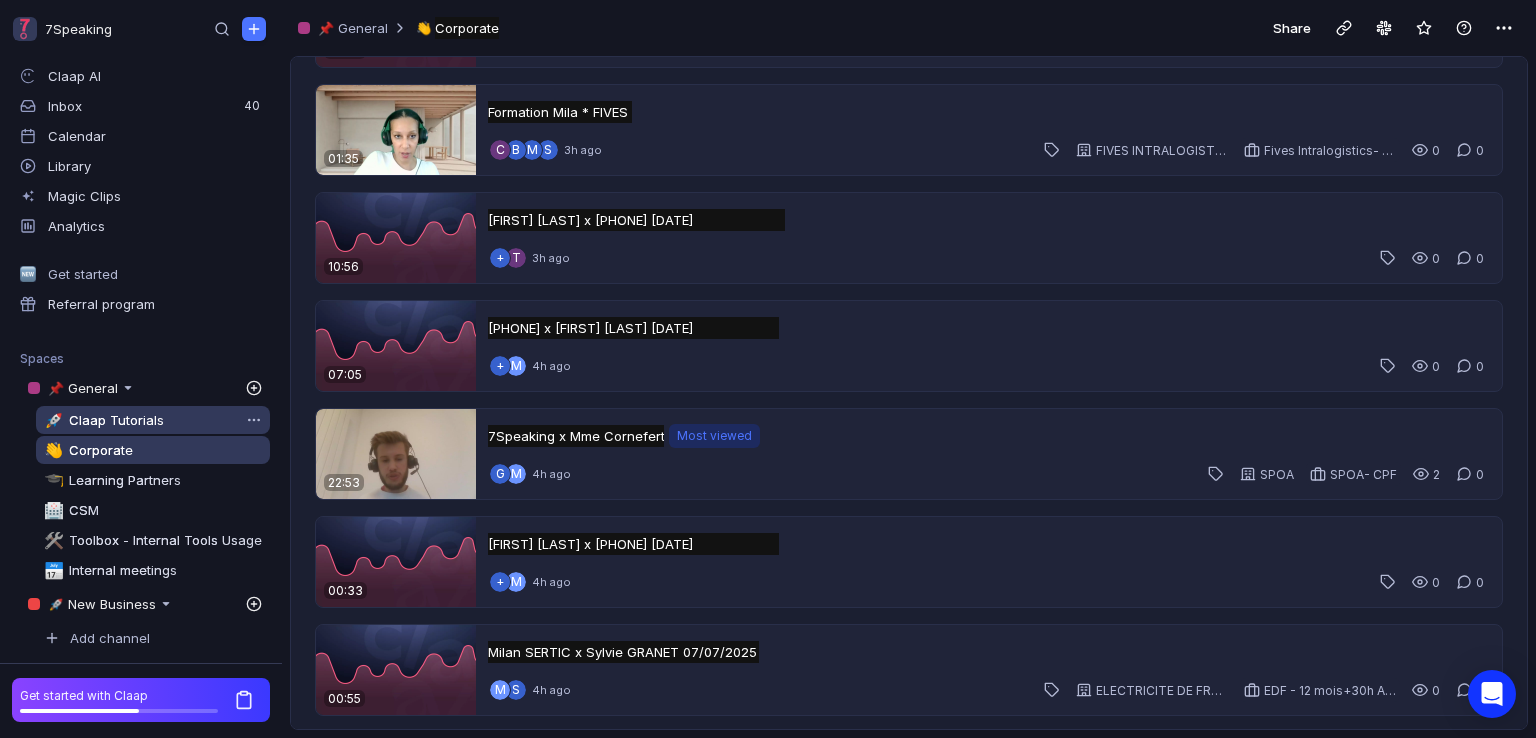 click on "Claap Tutorials" at bounding box center [116, 420] 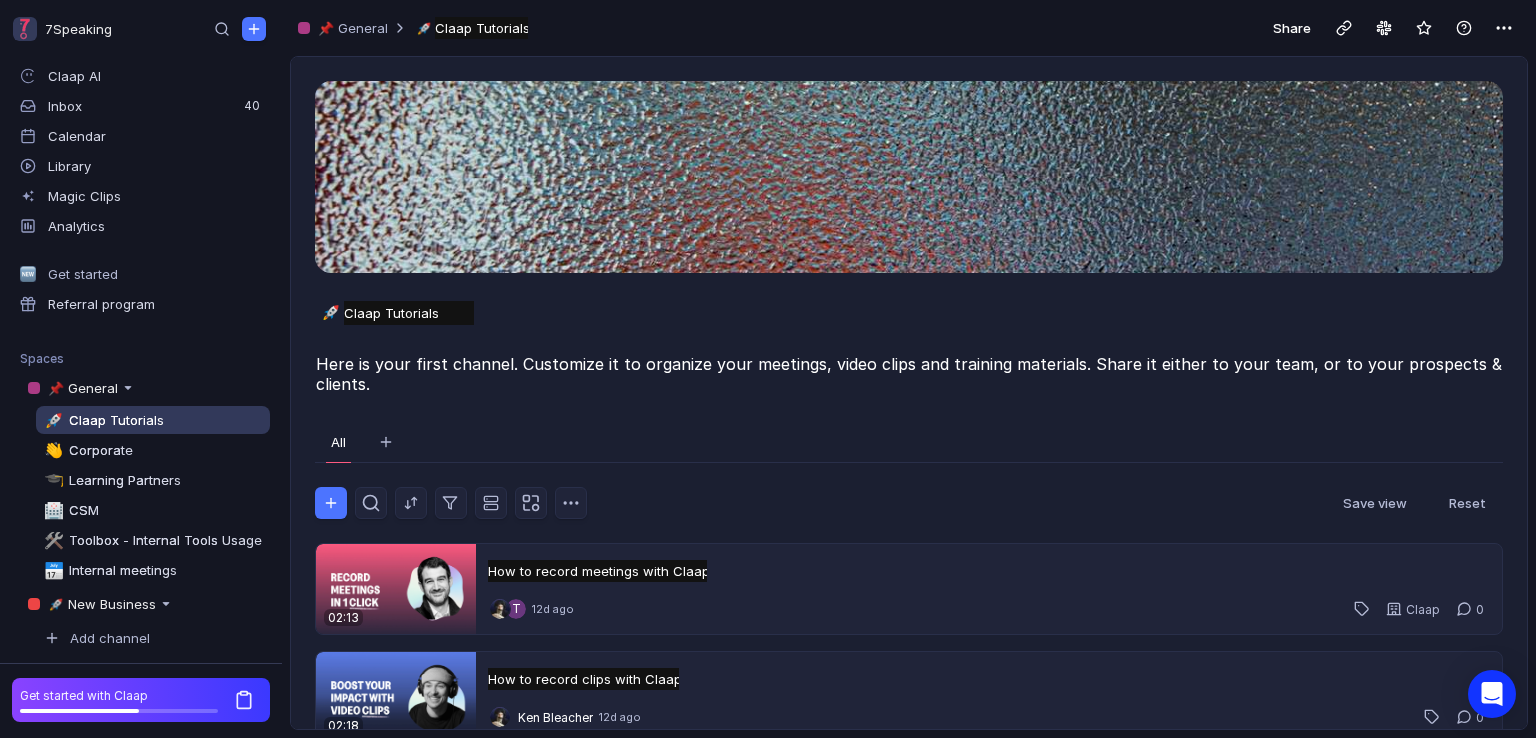 scroll, scrollTop: 5, scrollLeft: 0, axis: vertical 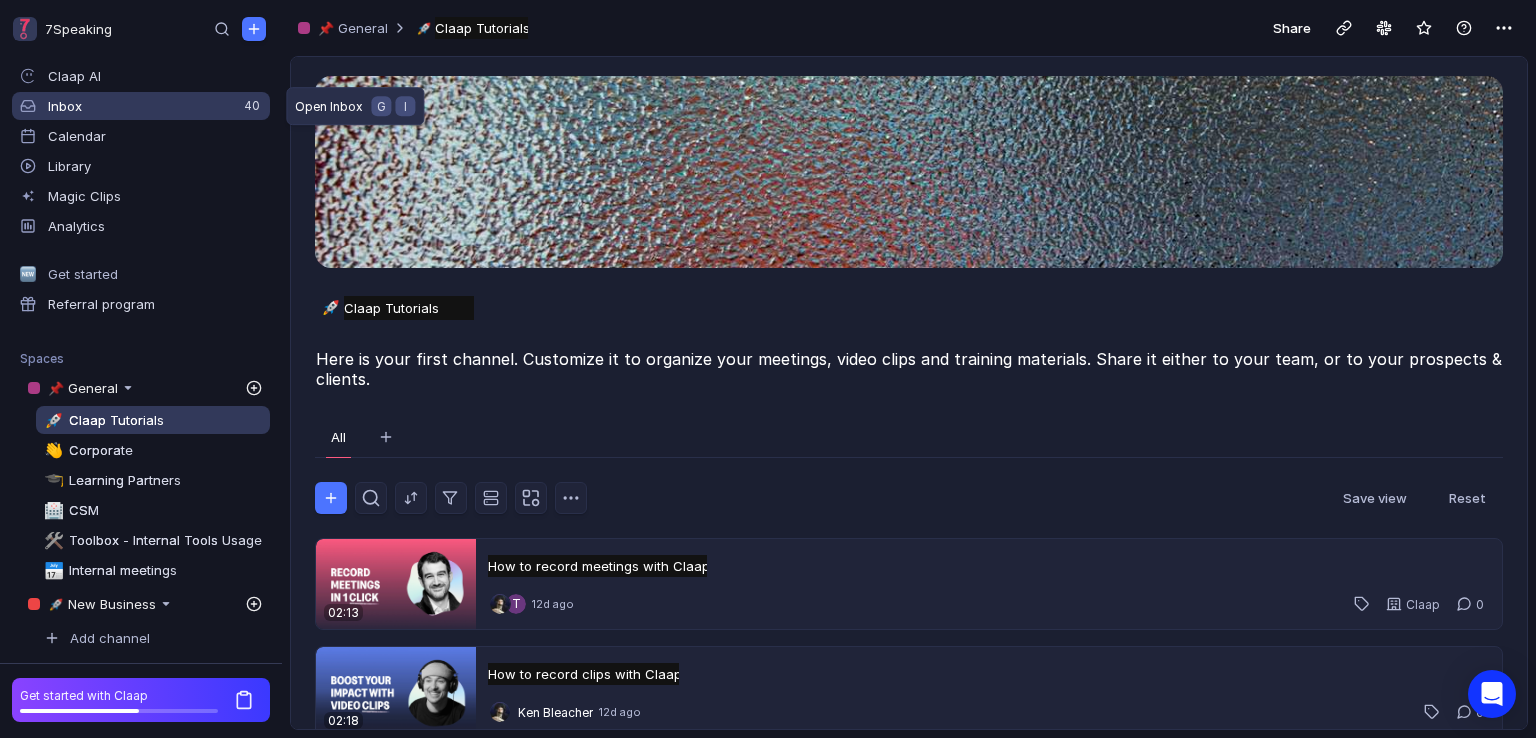 click on "Inbox" at bounding box center [145, 106] 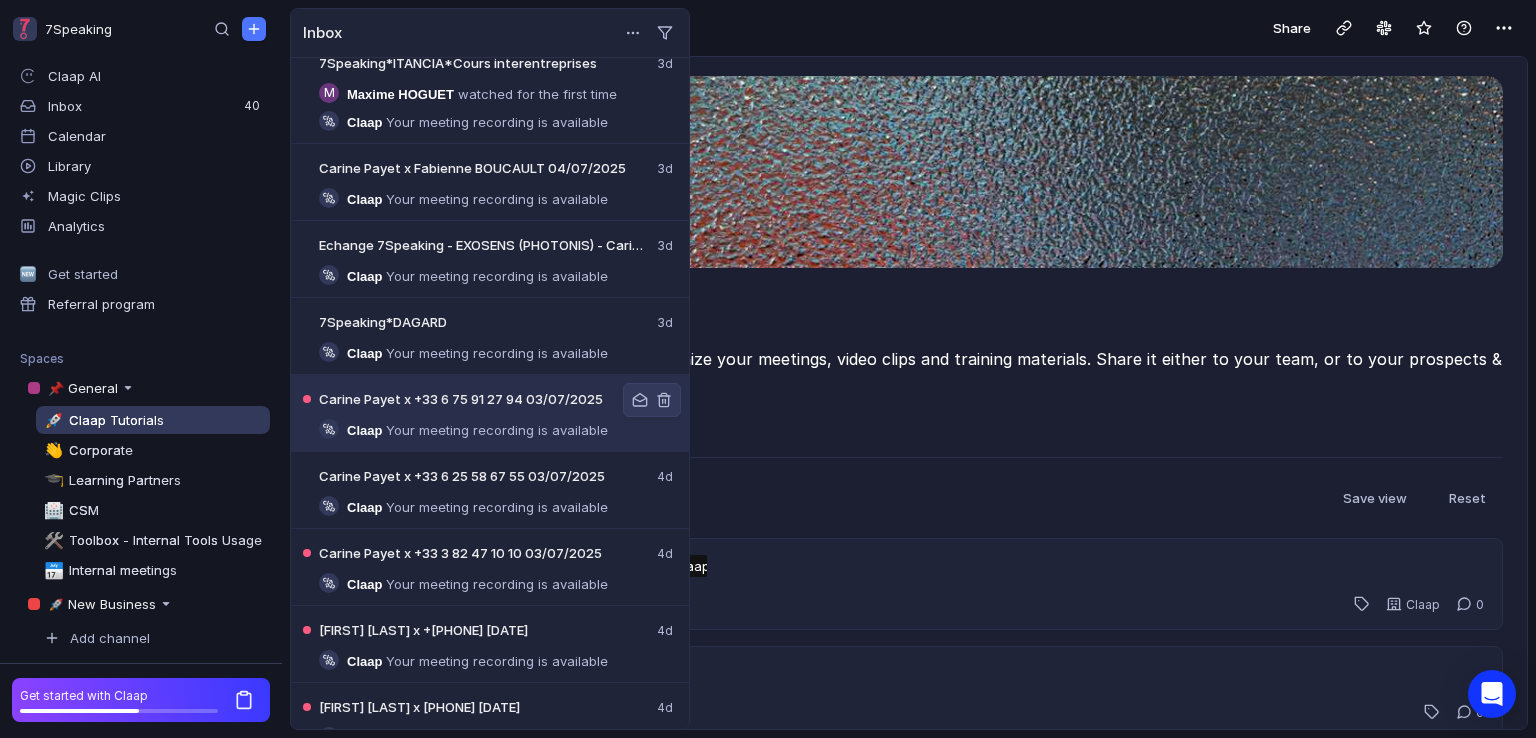 scroll, scrollTop: 0, scrollLeft: 0, axis: both 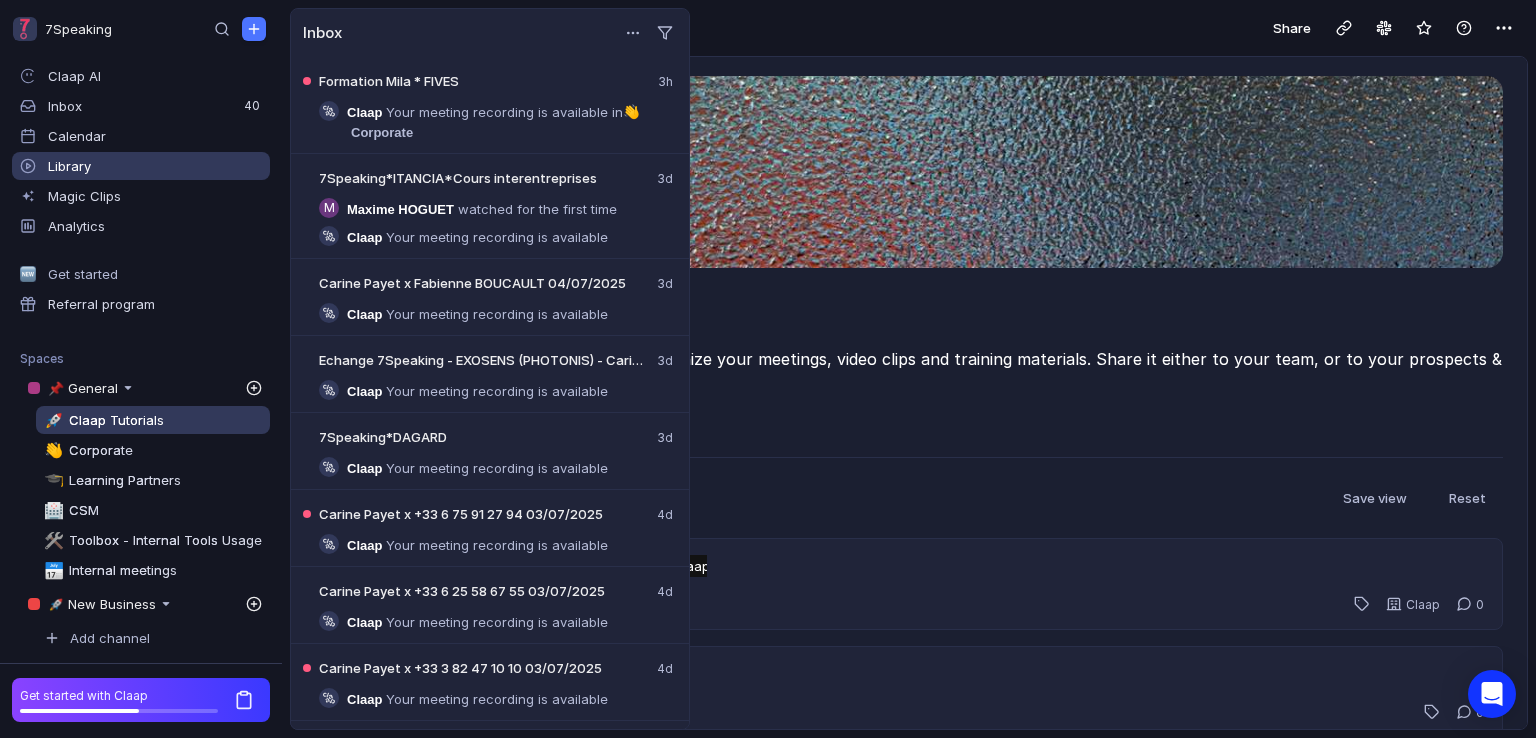 click on "Library" at bounding box center (141, 166) 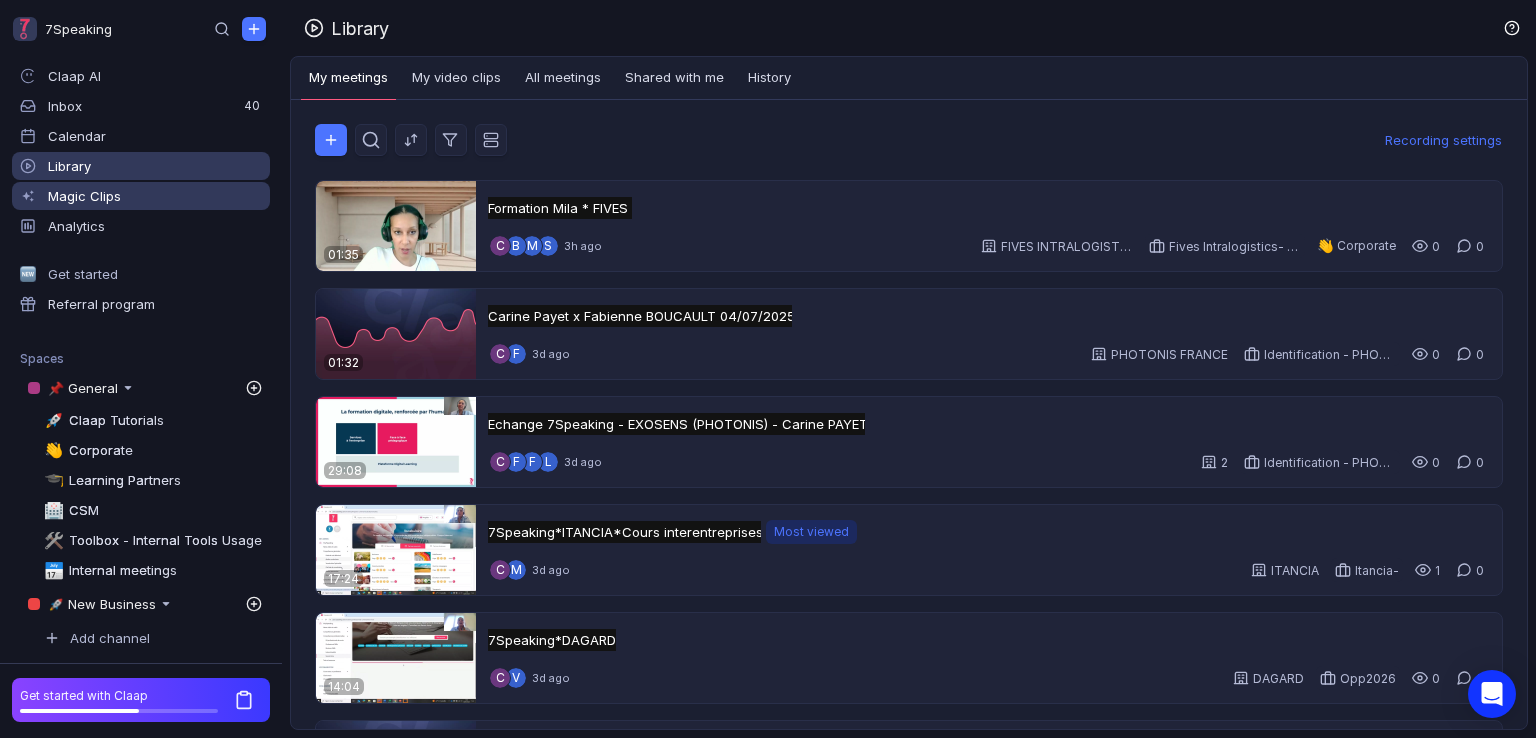 click on "Magic Clips" at bounding box center [84, 196] 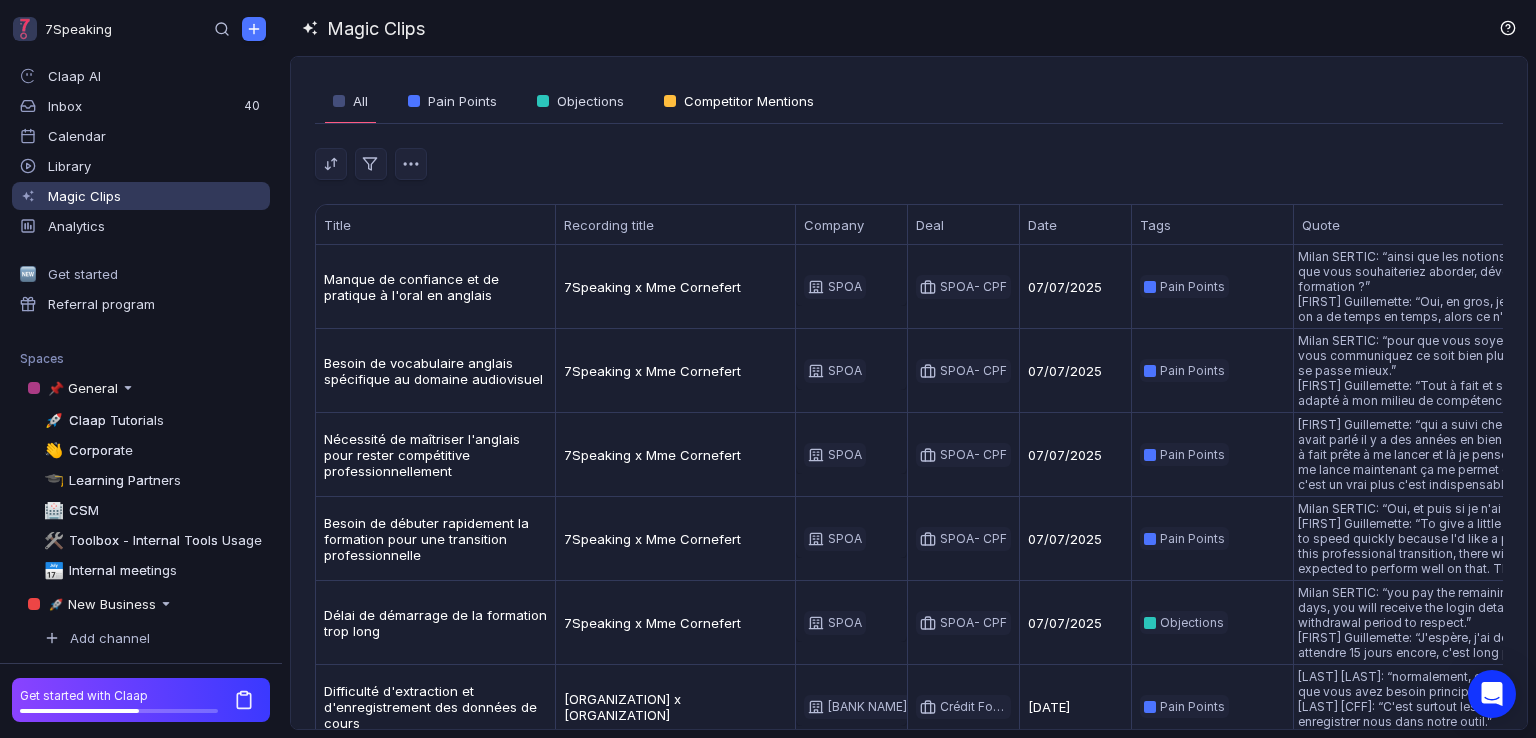 click on "Competitor Mentions" at bounding box center (749, 101) 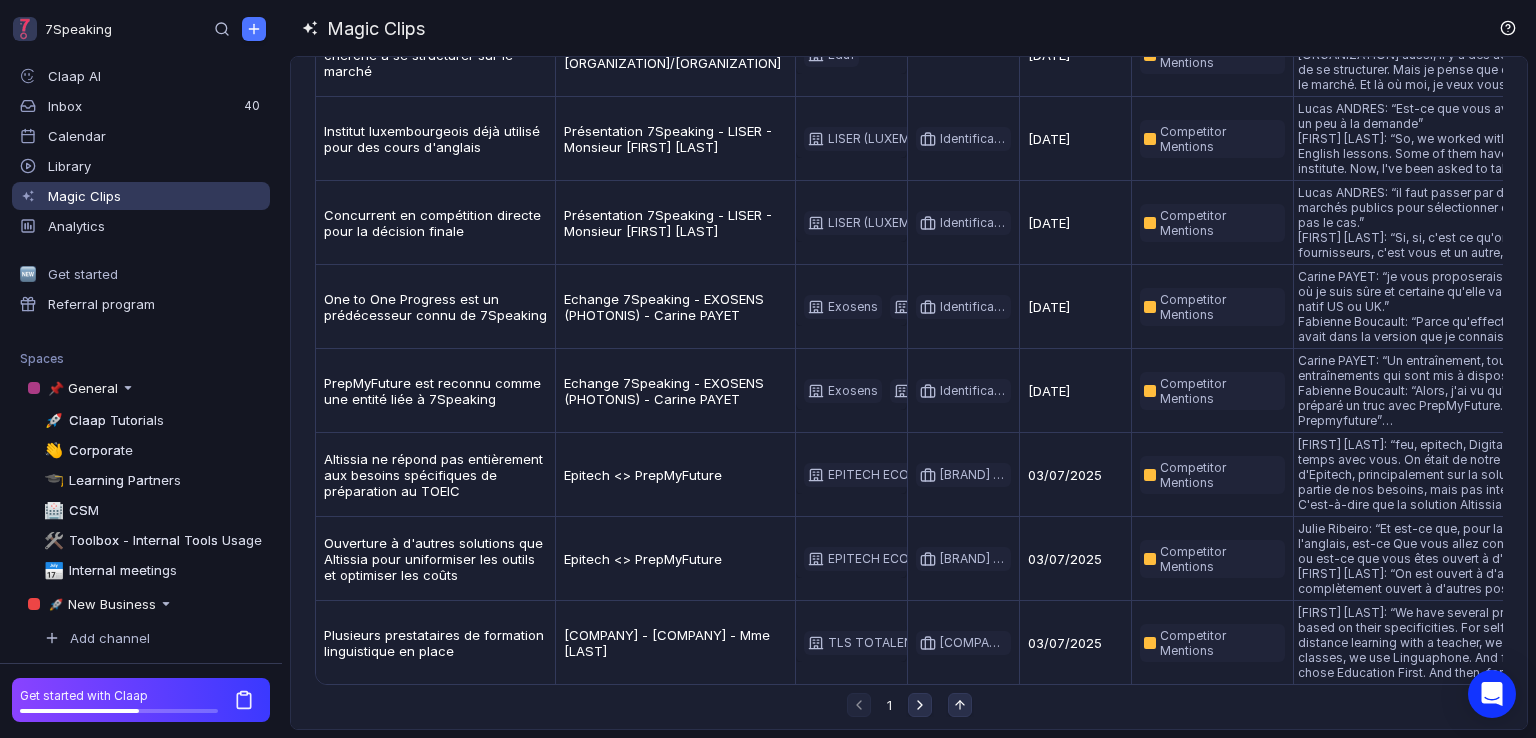 scroll, scrollTop: 450, scrollLeft: 0, axis: vertical 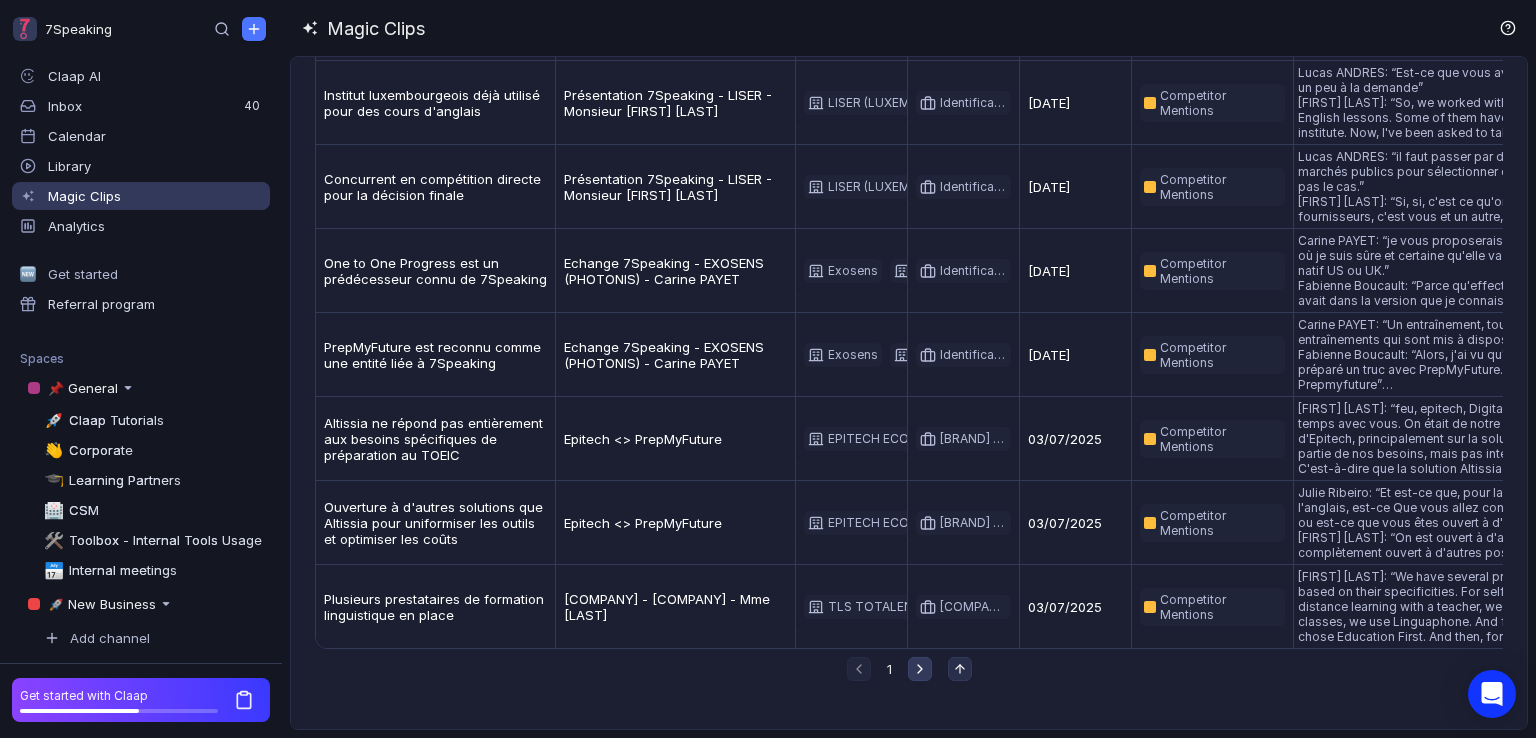 click at bounding box center (859, 669) 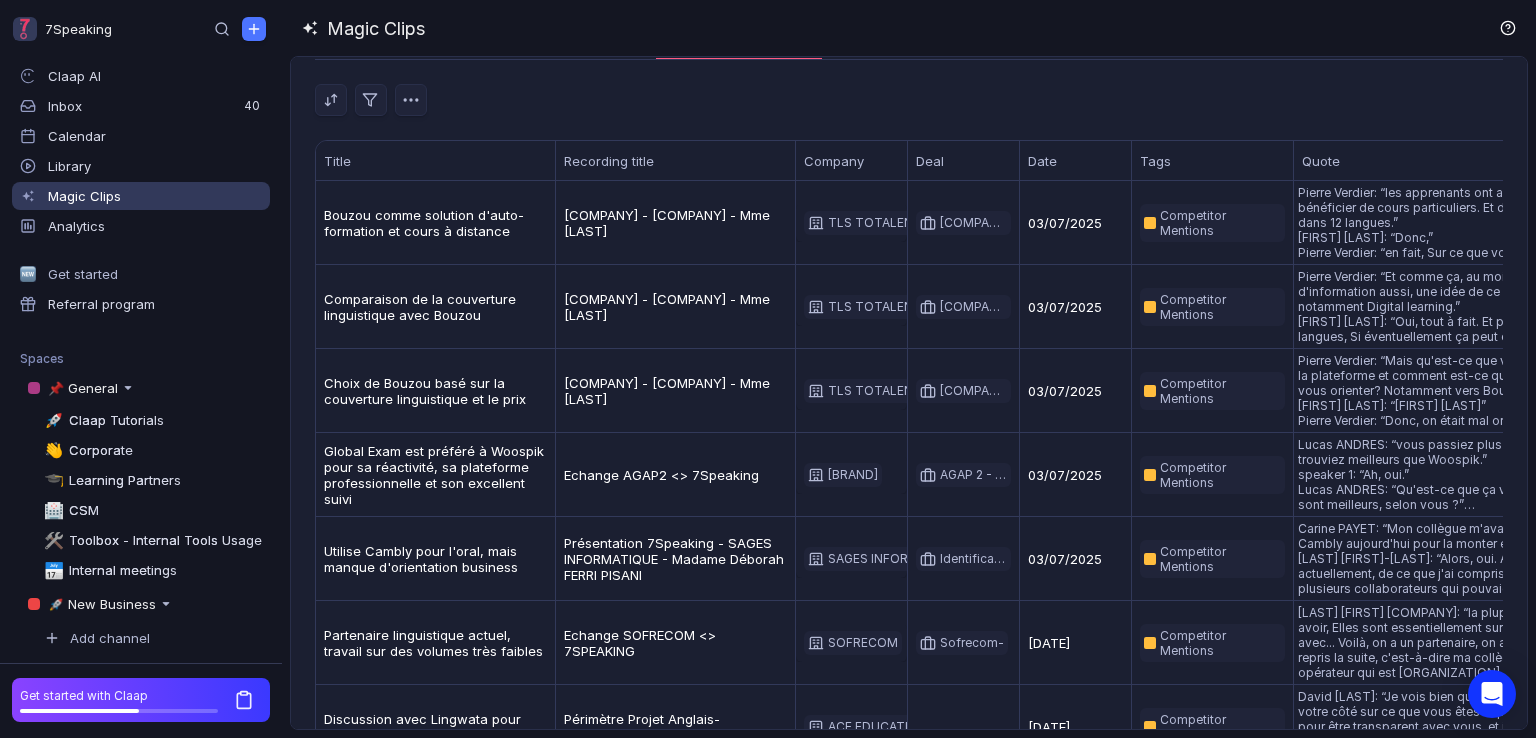 scroll, scrollTop: 0, scrollLeft: 0, axis: both 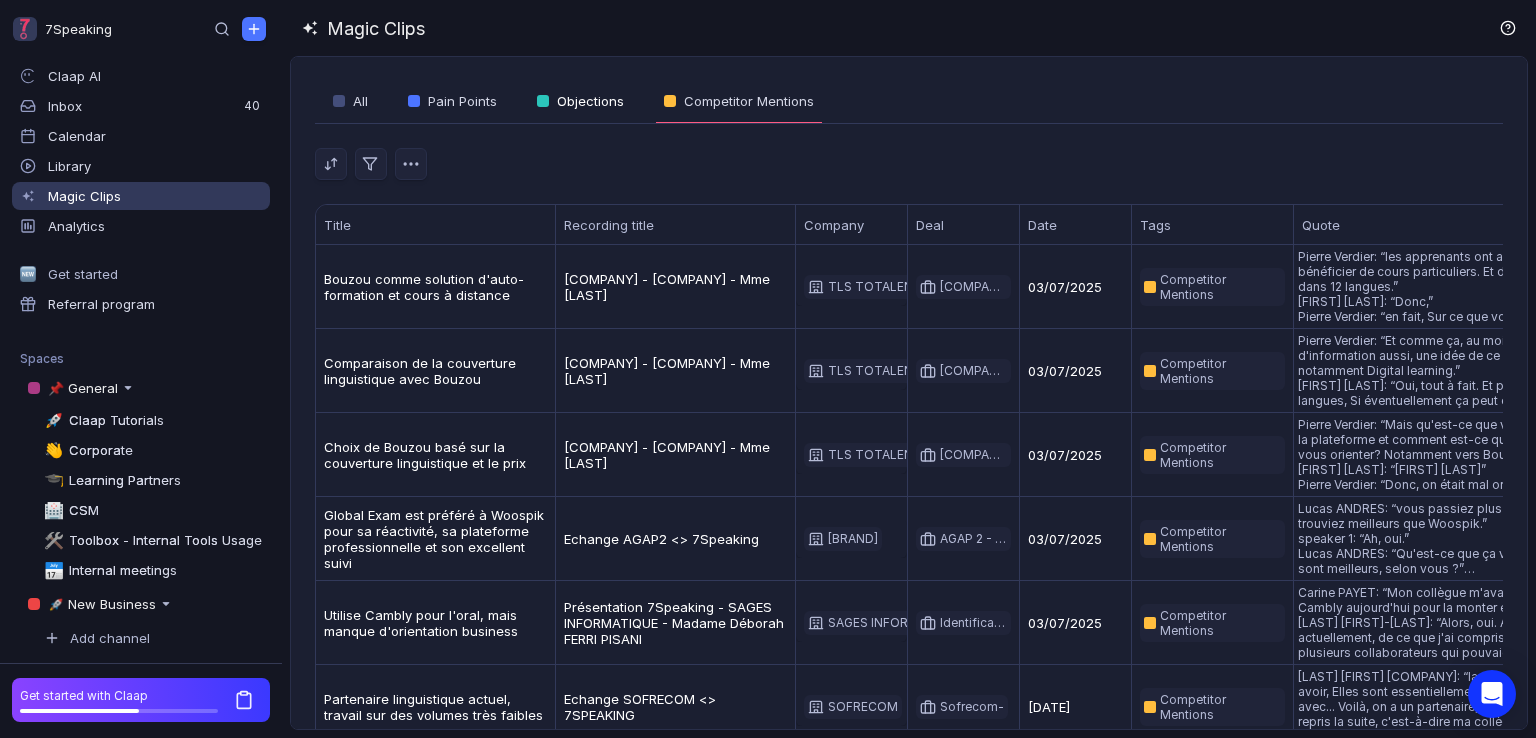 click on "Objections" at bounding box center [590, 101] 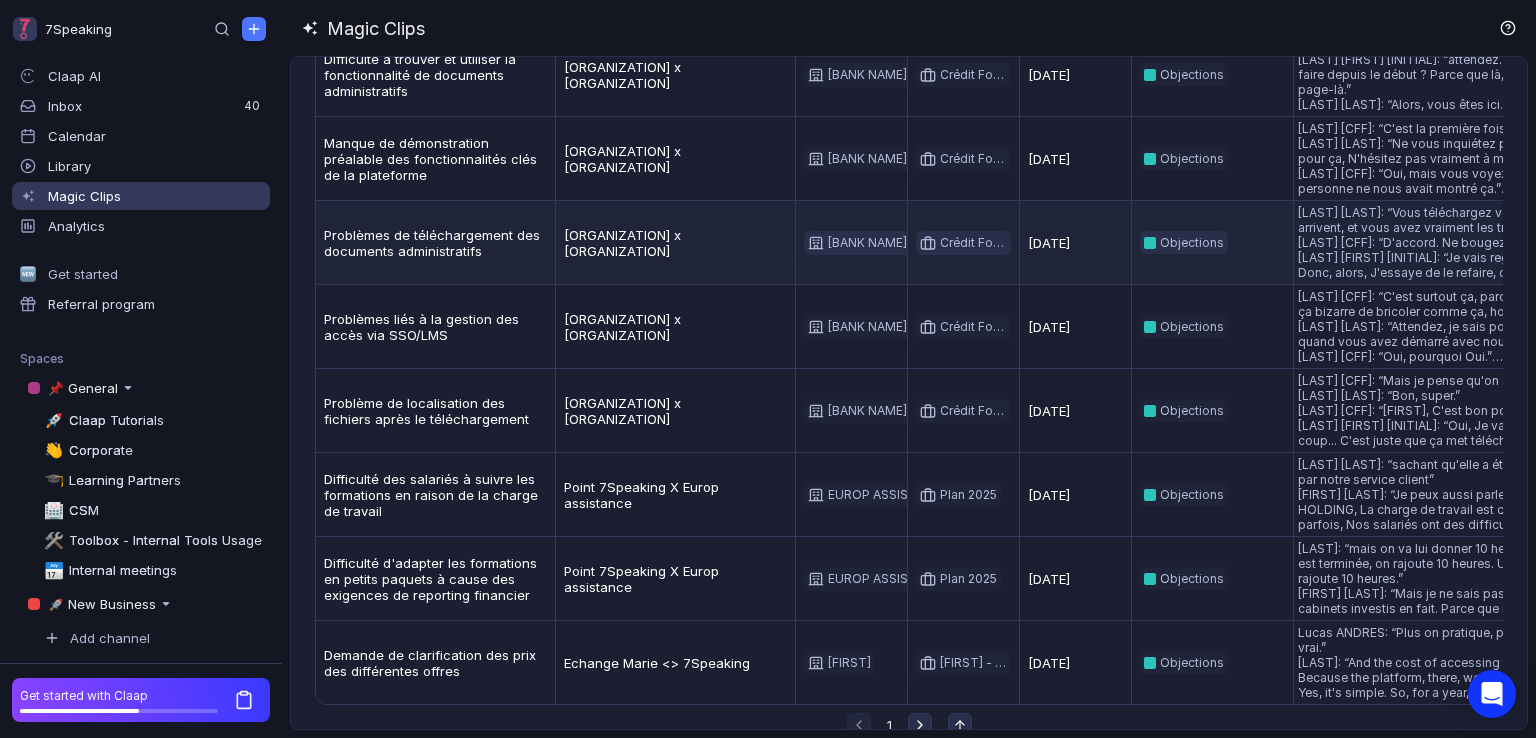 scroll, scrollTop: 450, scrollLeft: 0, axis: vertical 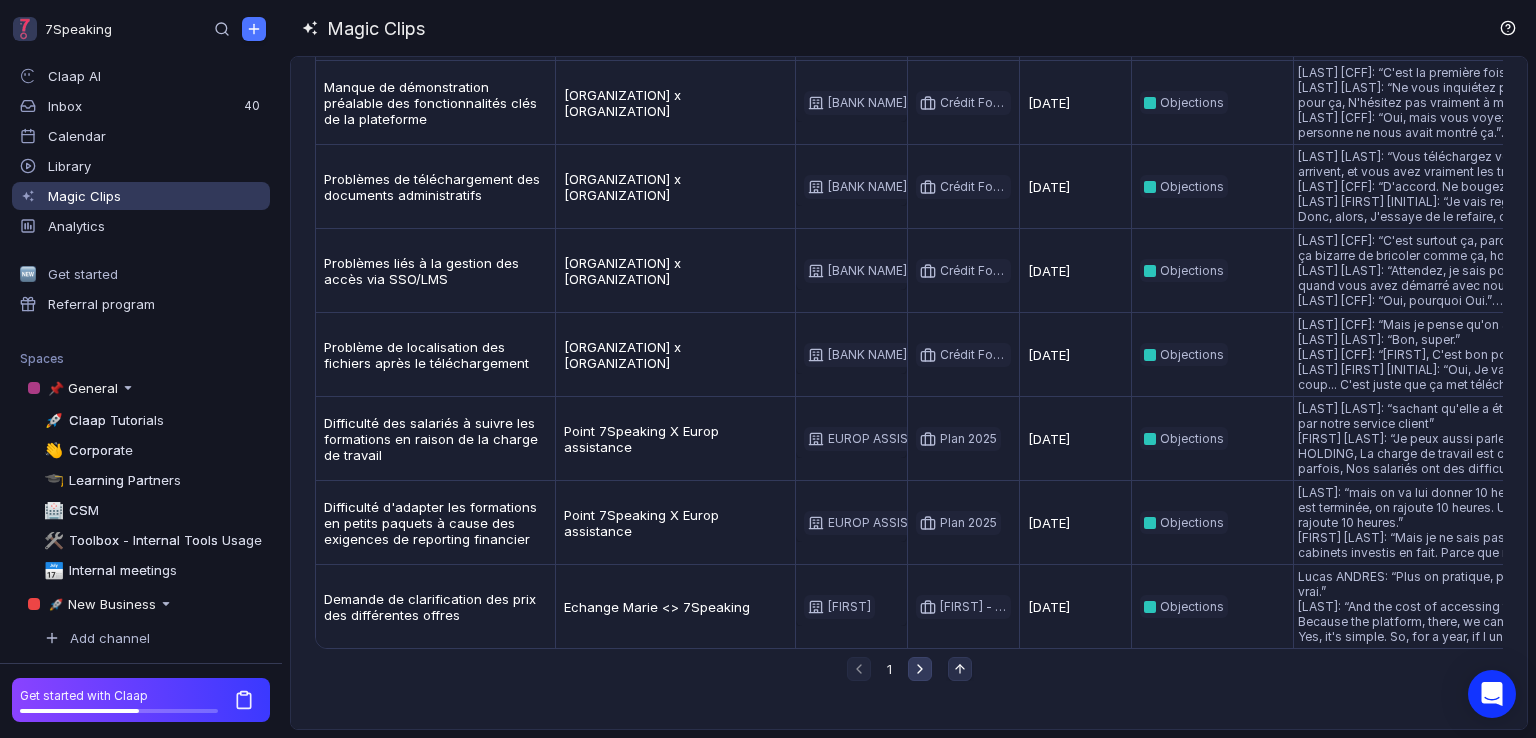 click at bounding box center [859, 669] 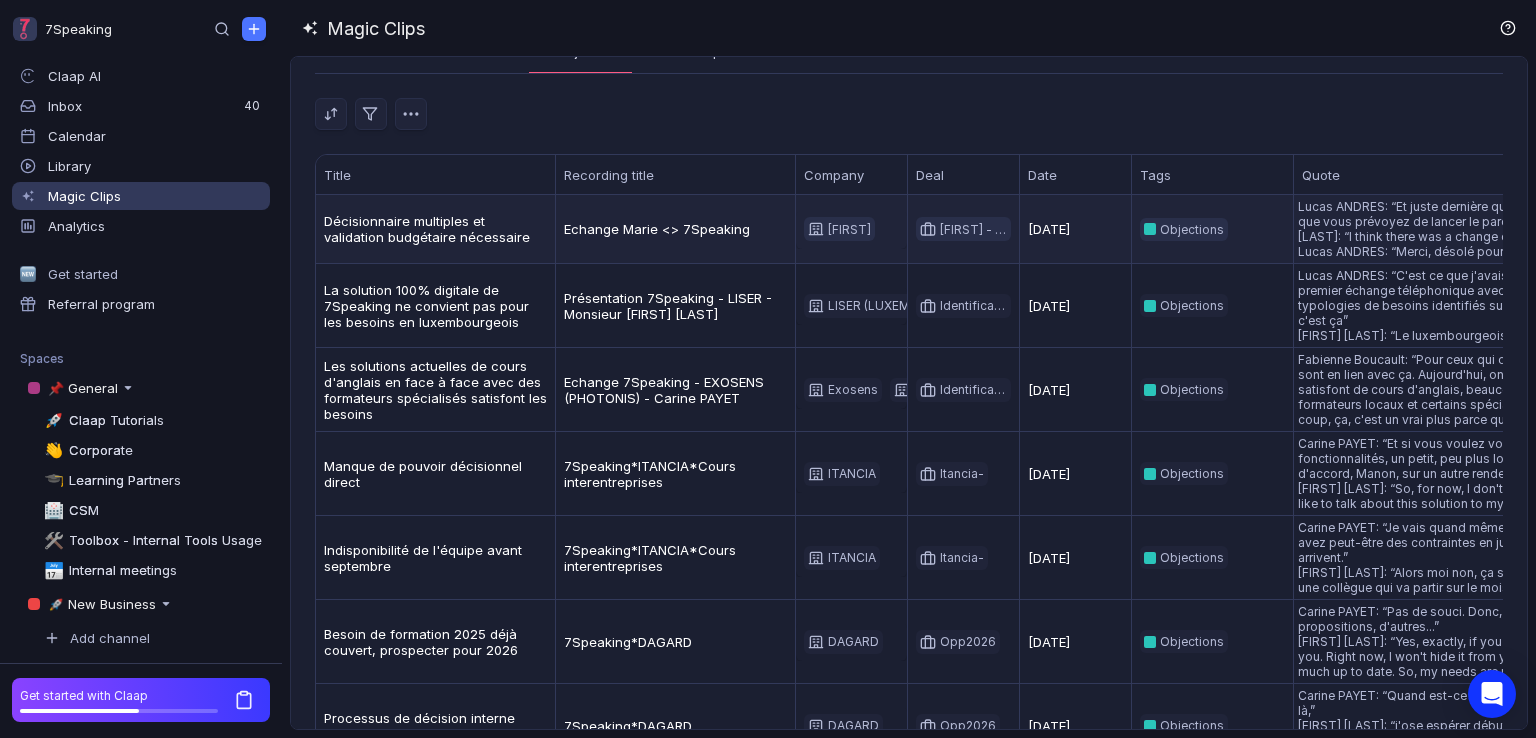scroll, scrollTop: 0, scrollLeft: 0, axis: both 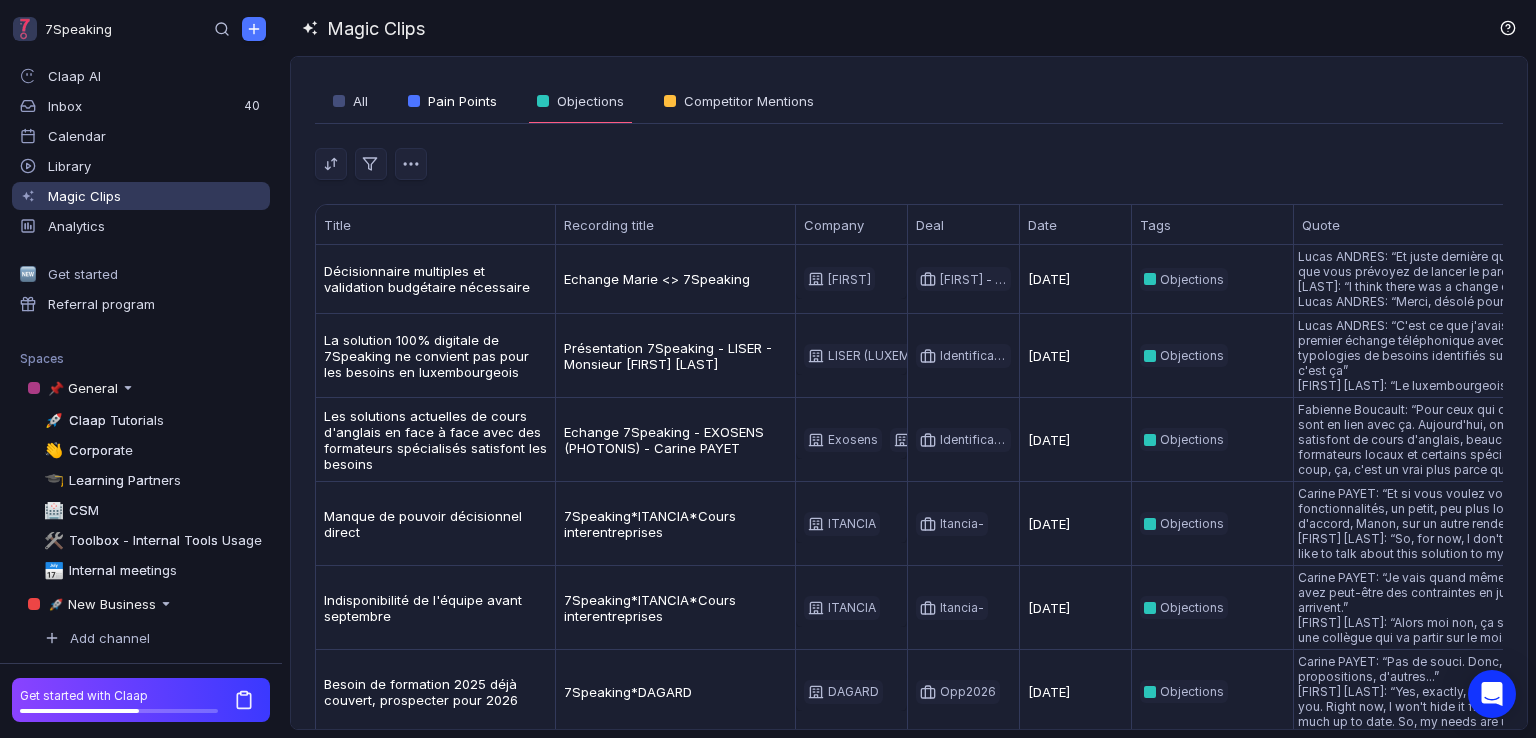 click on "Pain Points" at bounding box center [462, 101] 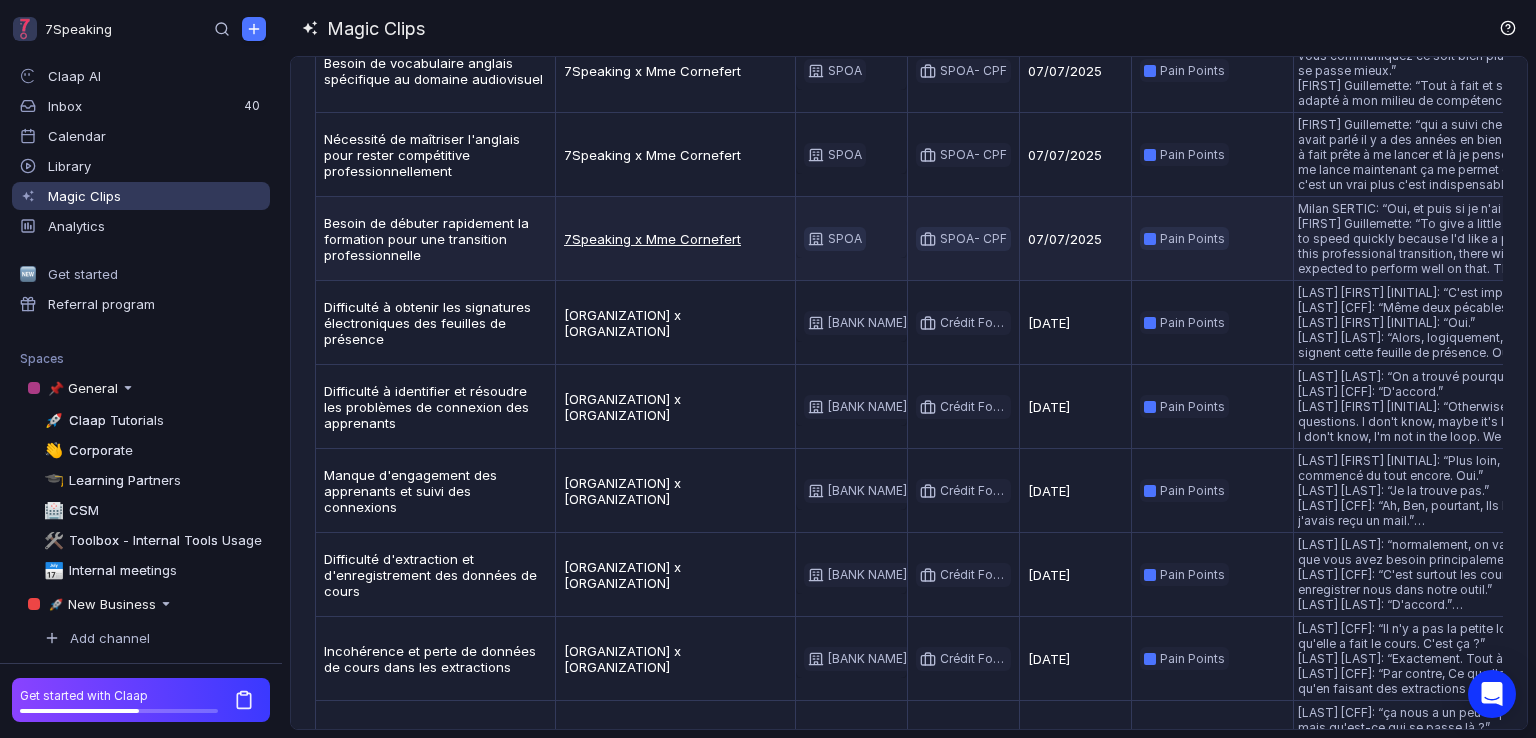 scroll, scrollTop: 450, scrollLeft: 0, axis: vertical 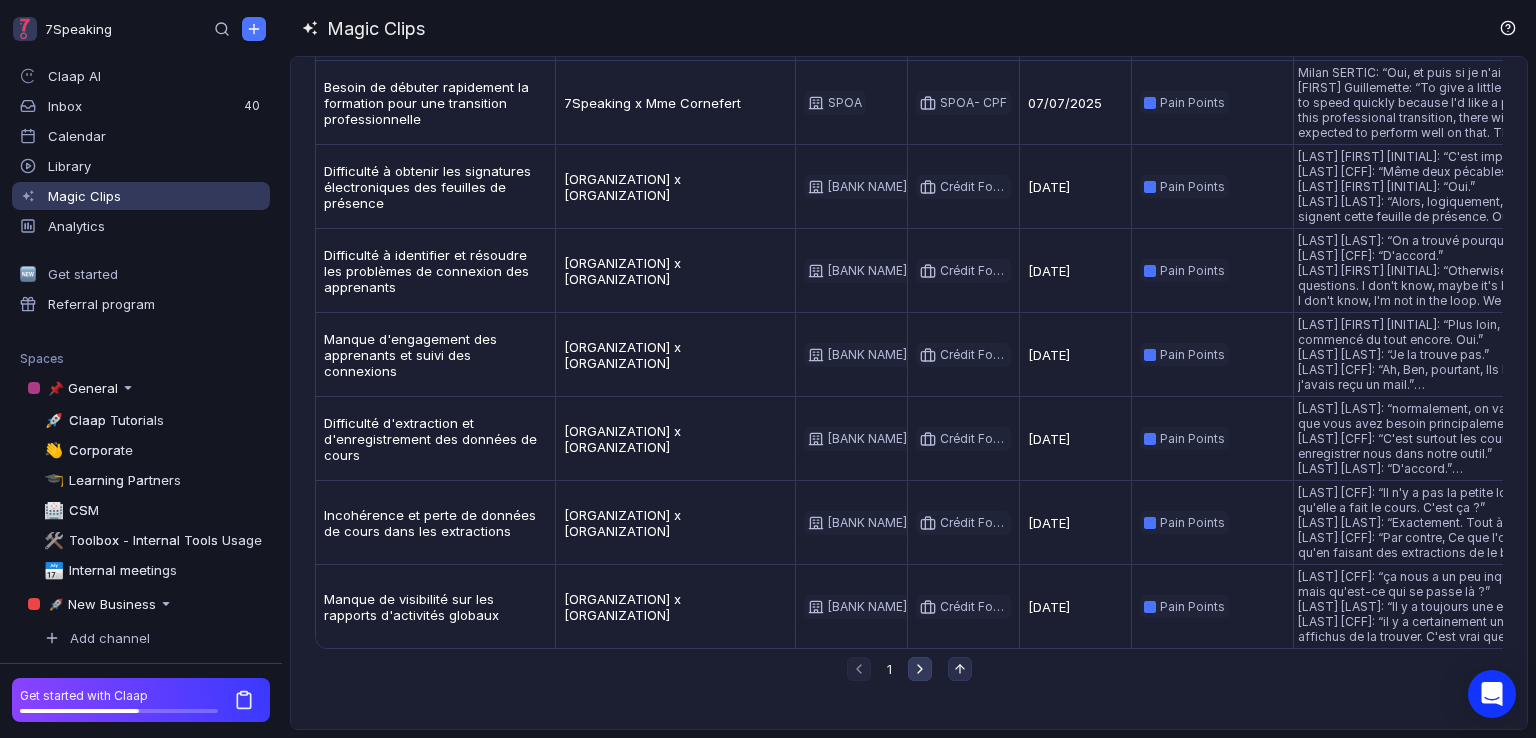 click at bounding box center (920, 669) 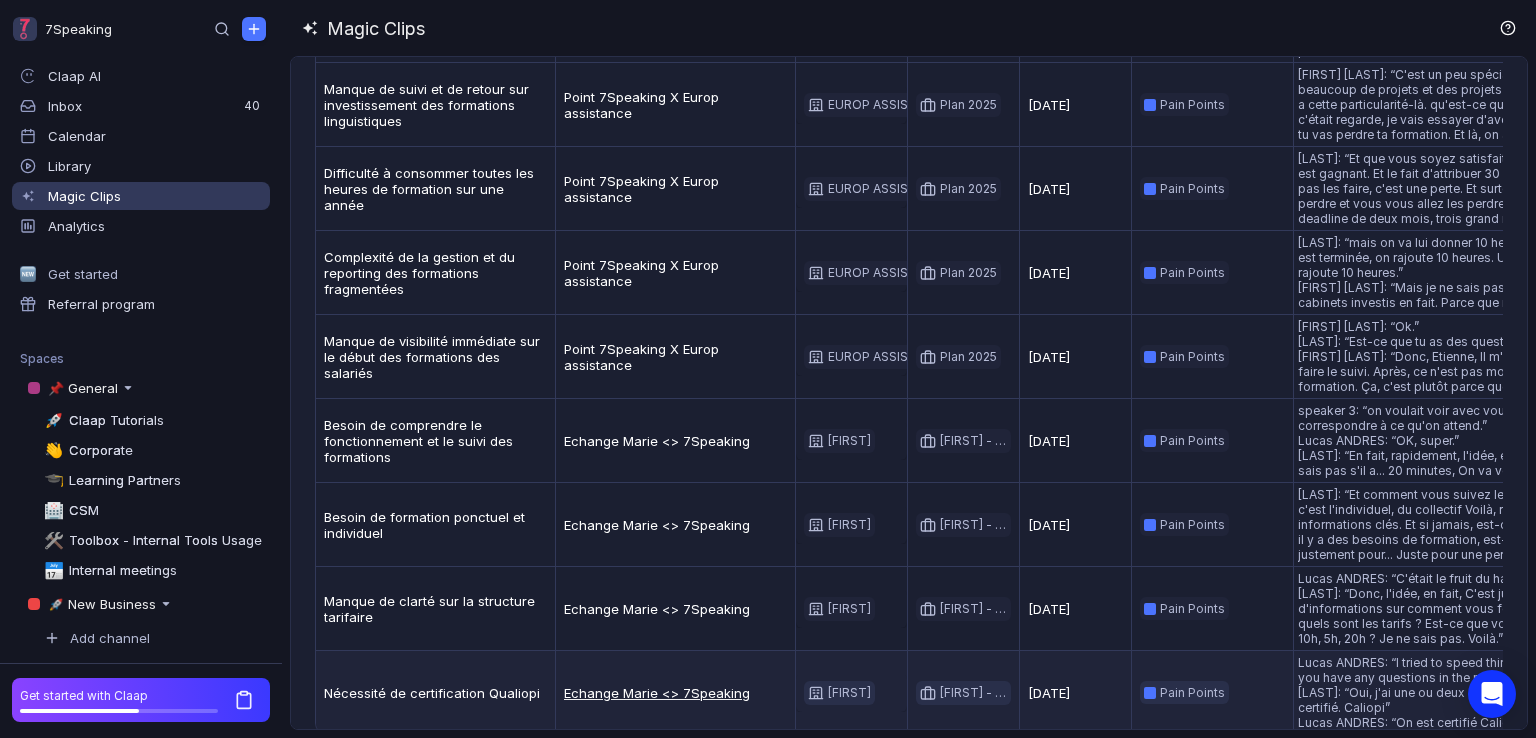 scroll, scrollTop: 450, scrollLeft: 0, axis: vertical 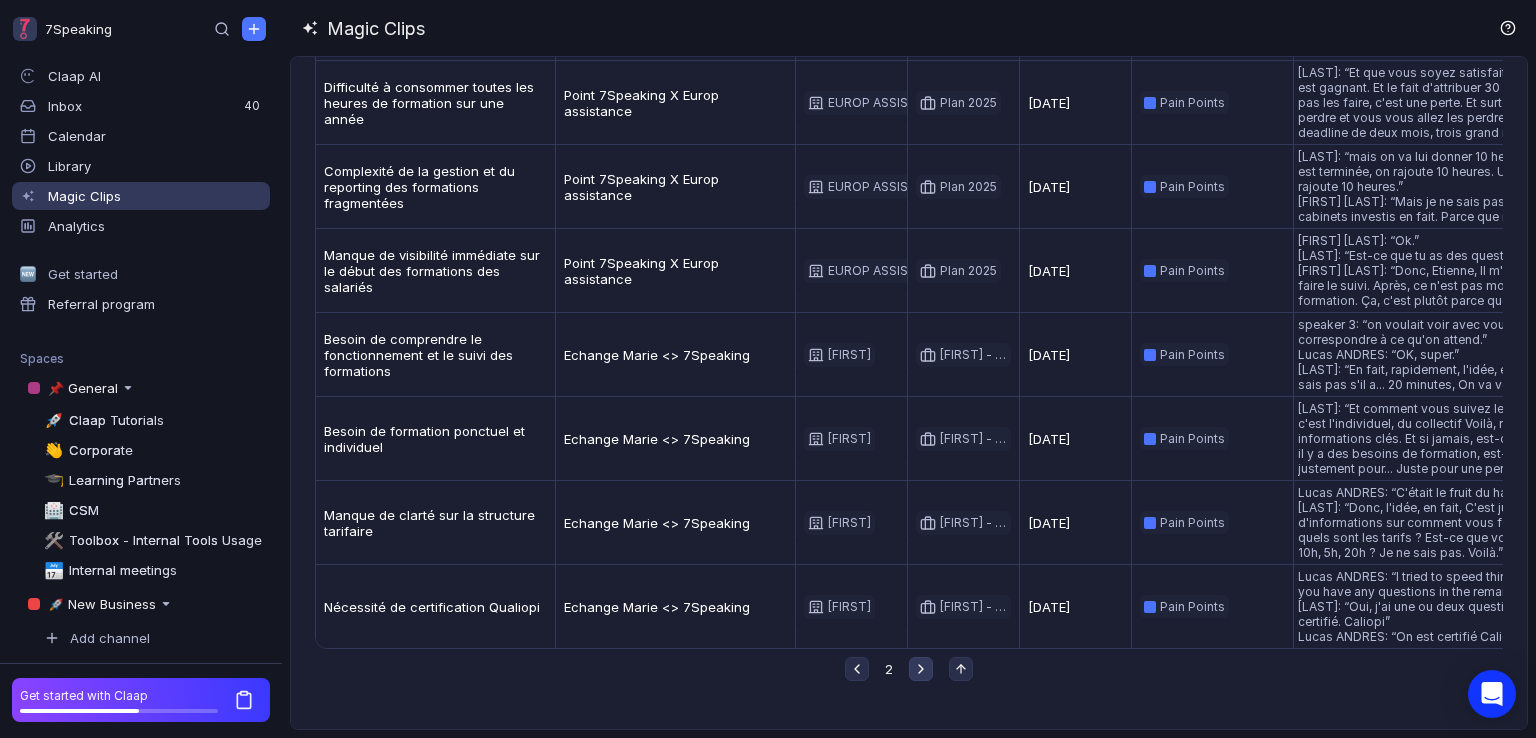 click at bounding box center [857, 669] 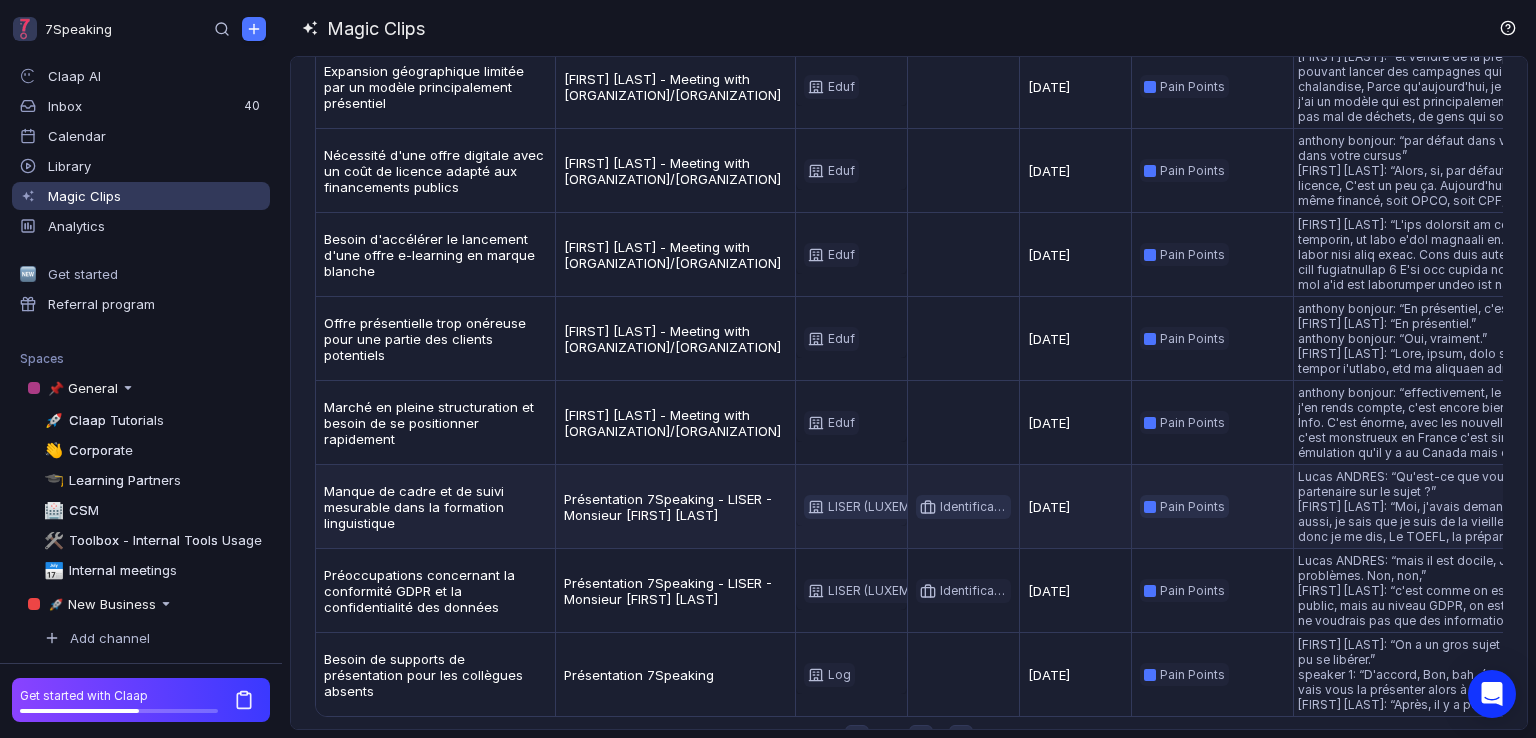 scroll, scrollTop: 450, scrollLeft: 0, axis: vertical 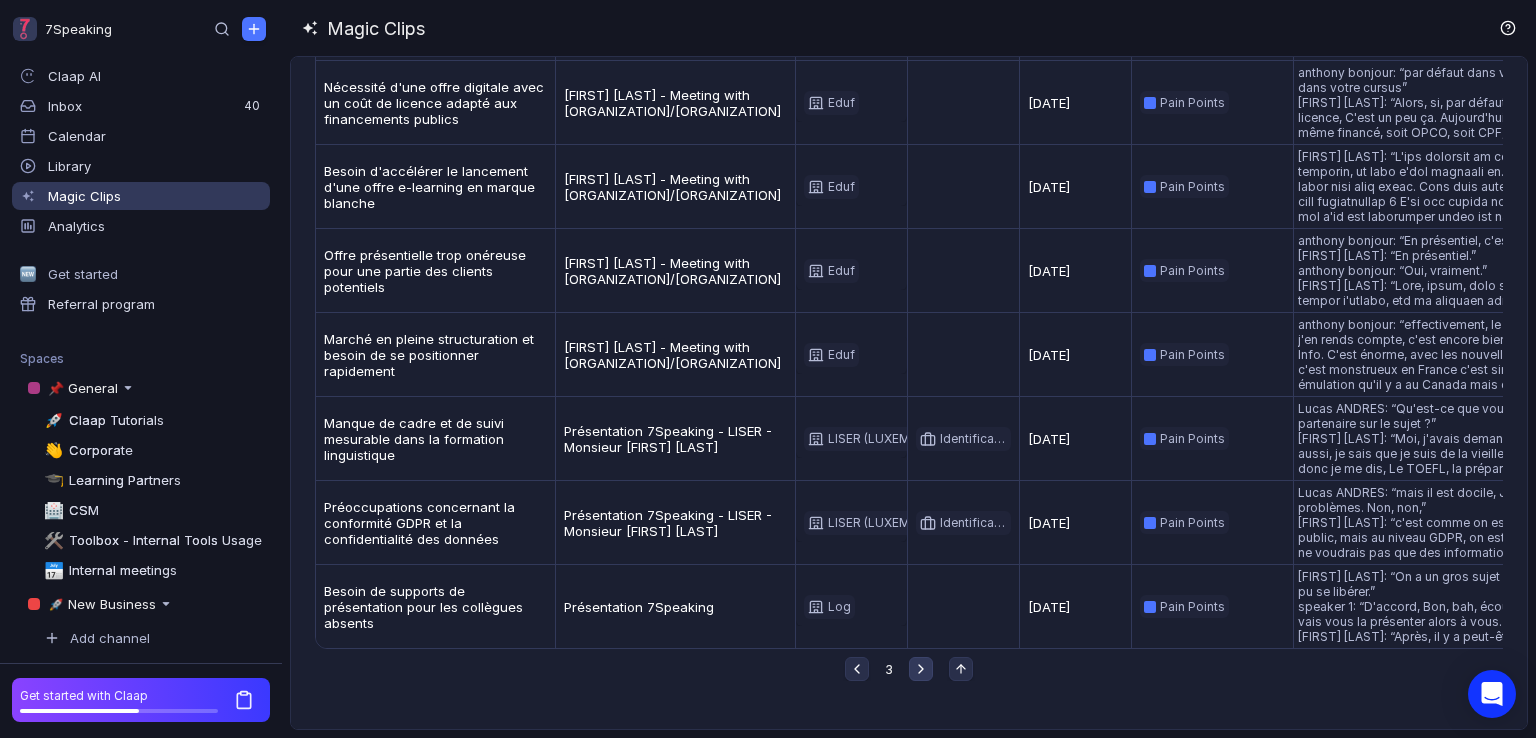 click at bounding box center (857, 669) 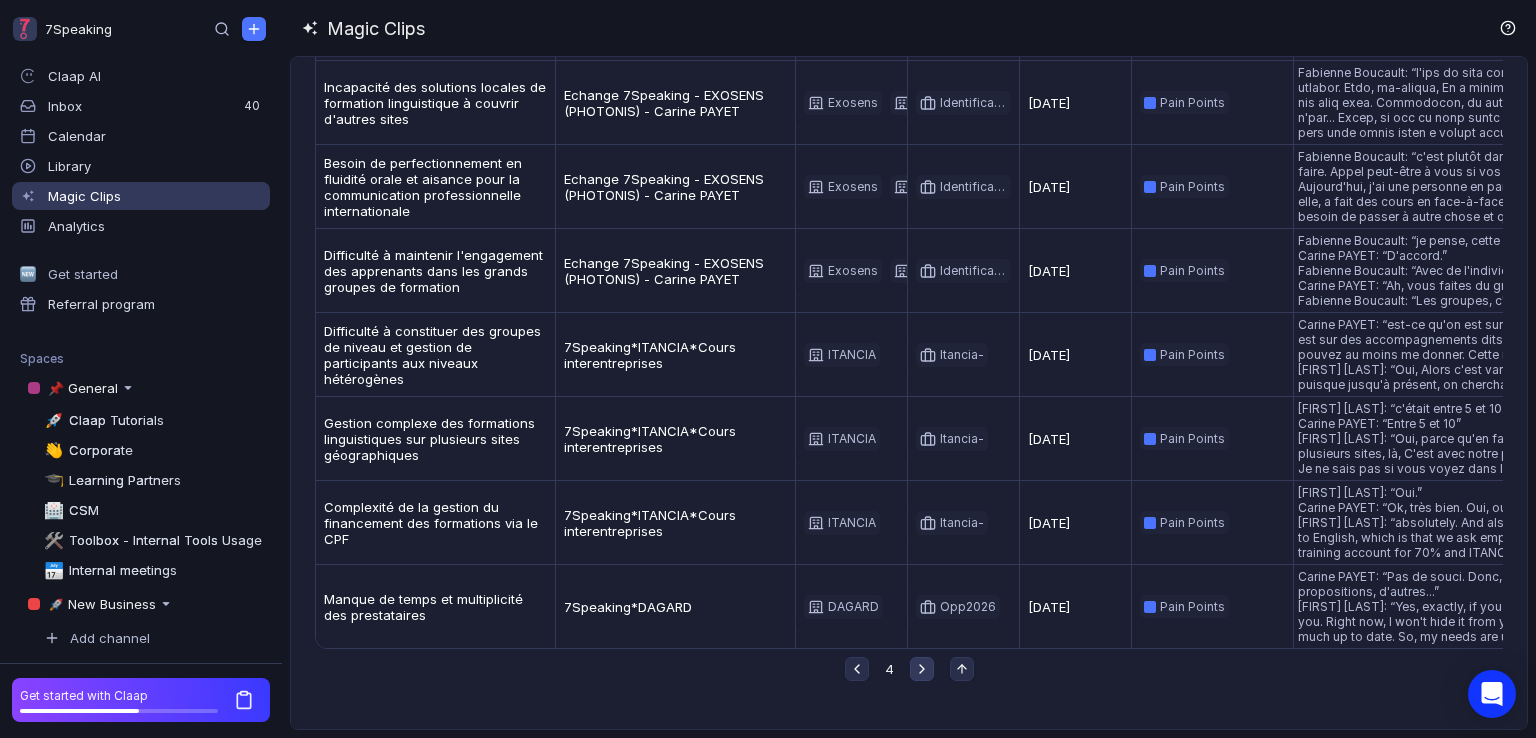 click at bounding box center [857, 669] 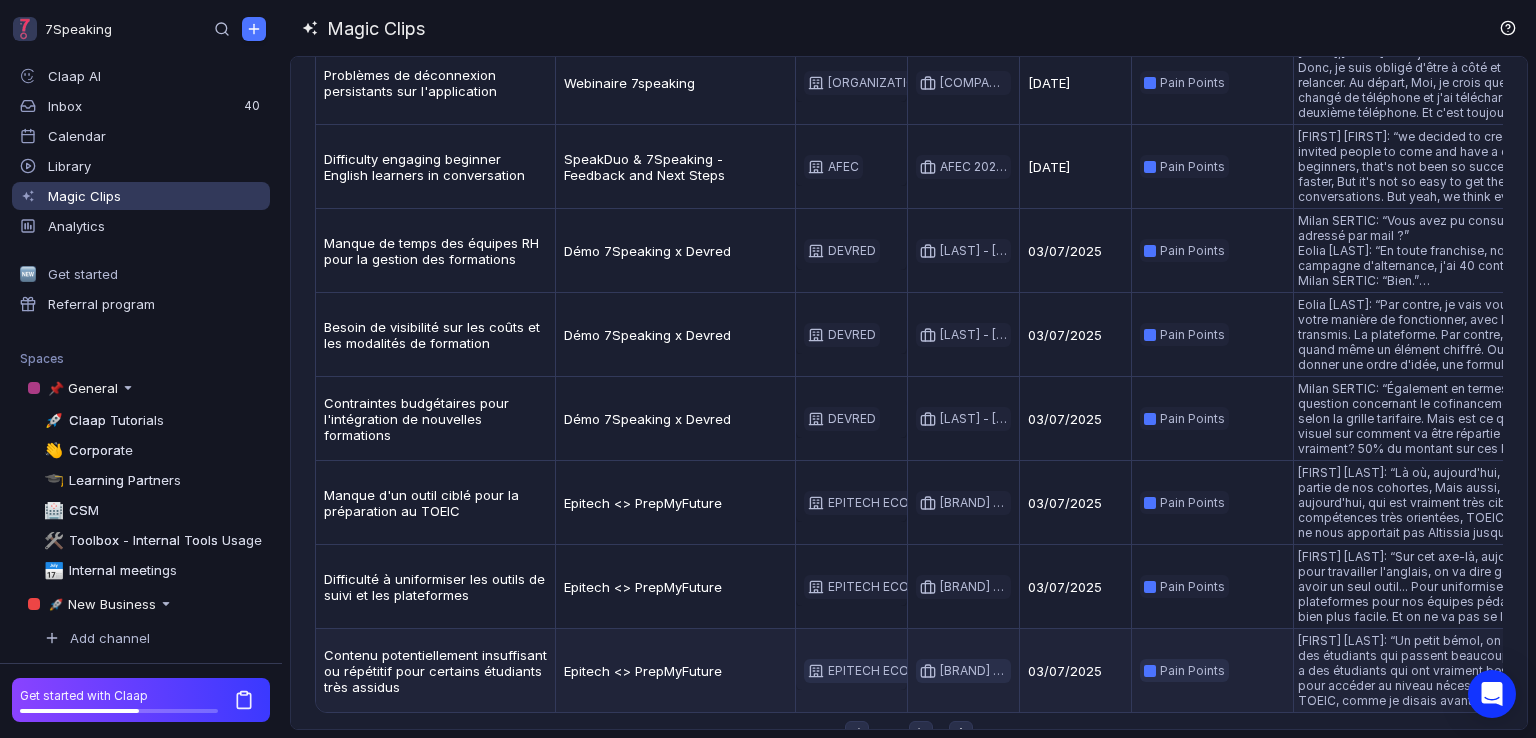 scroll, scrollTop: 450, scrollLeft: 0, axis: vertical 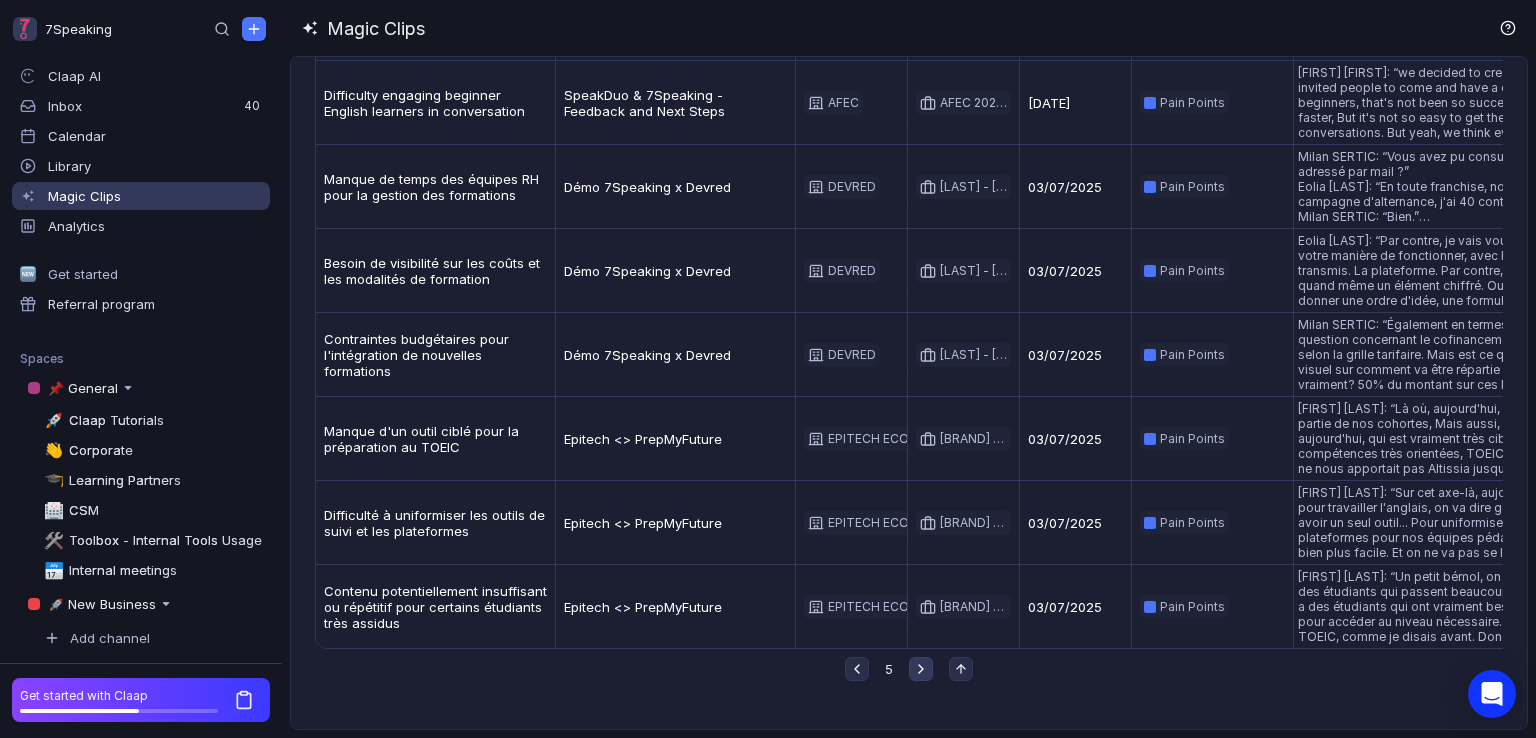 click at bounding box center (857, 669) 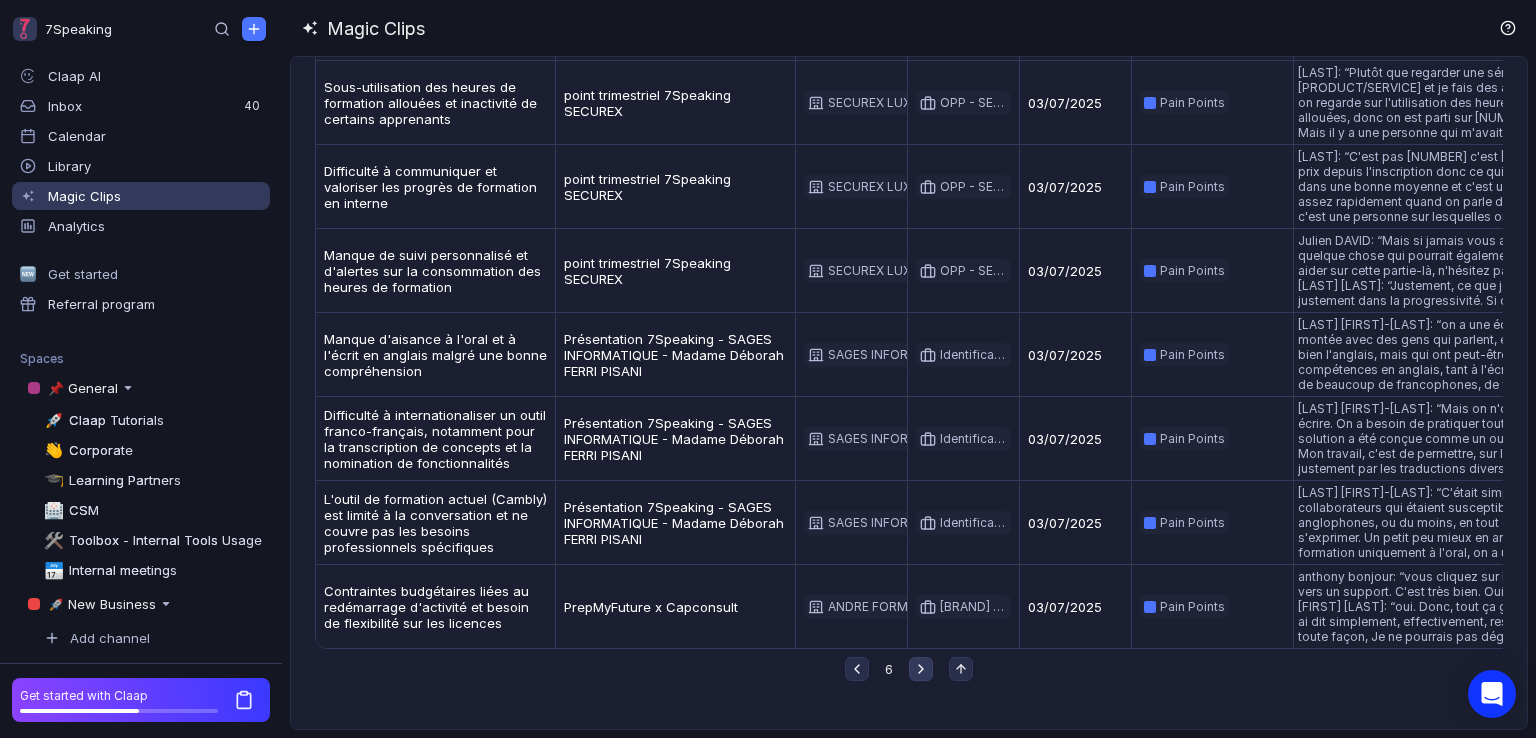 click at bounding box center [857, 669] 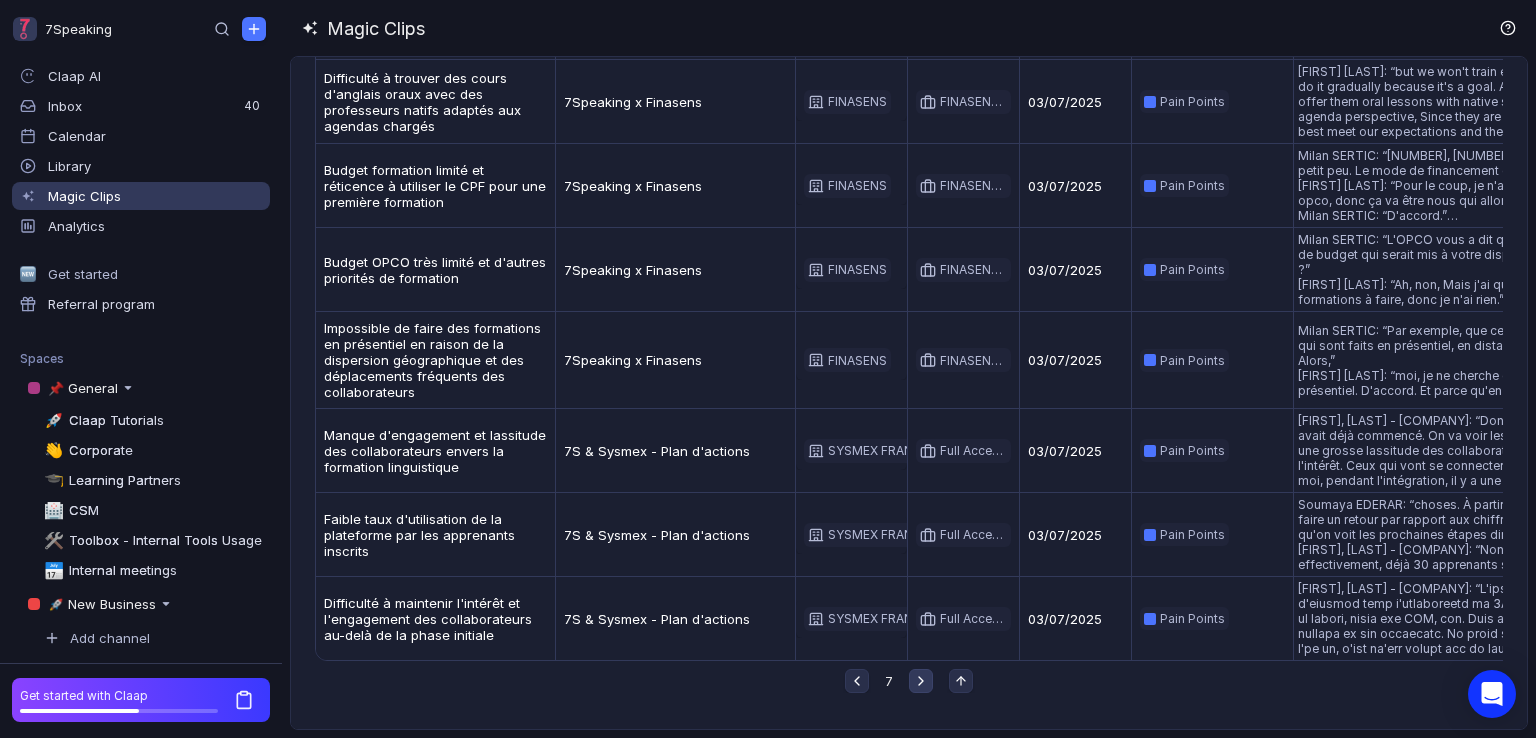 click at bounding box center (921, 681) 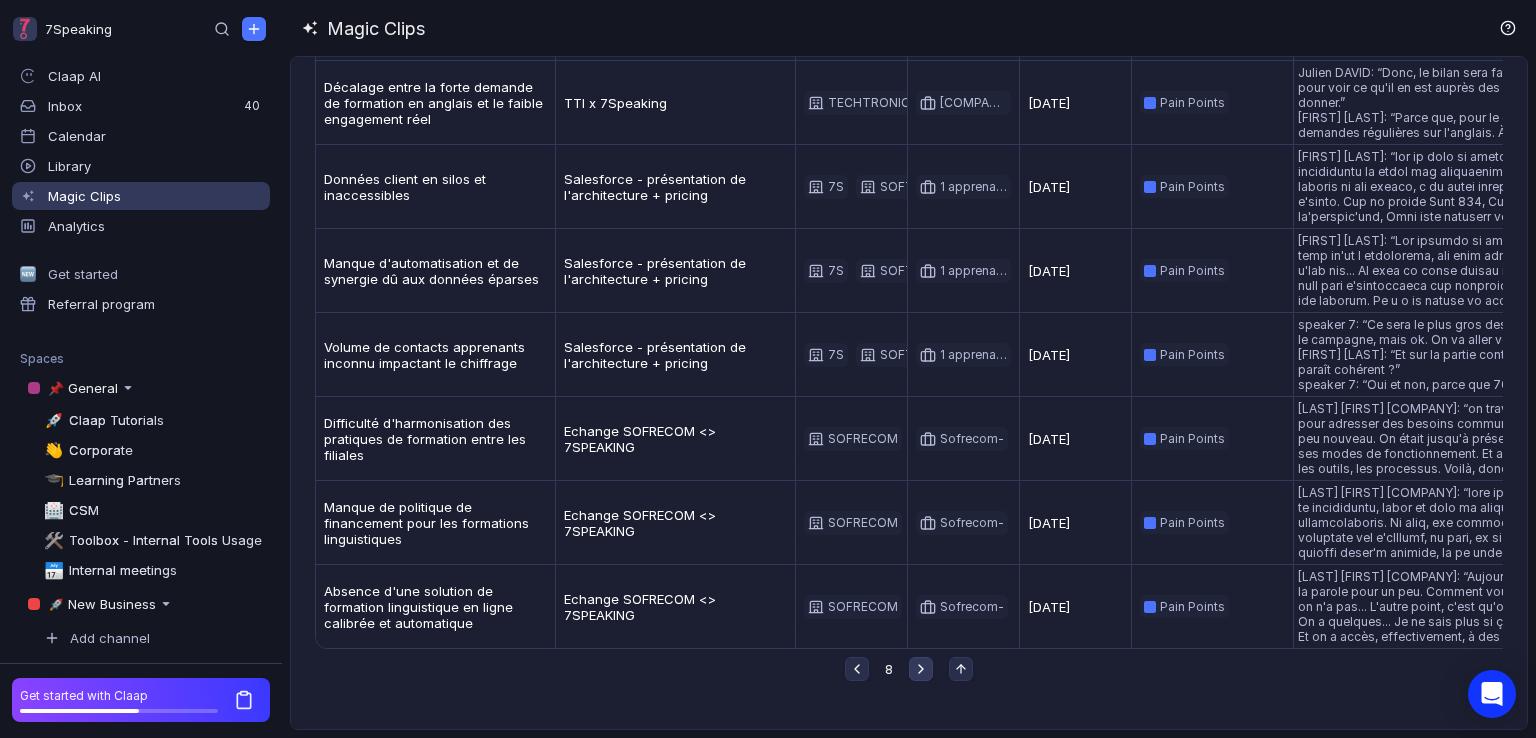 scroll, scrollTop: 450, scrollLeft: 0, axis: vertical 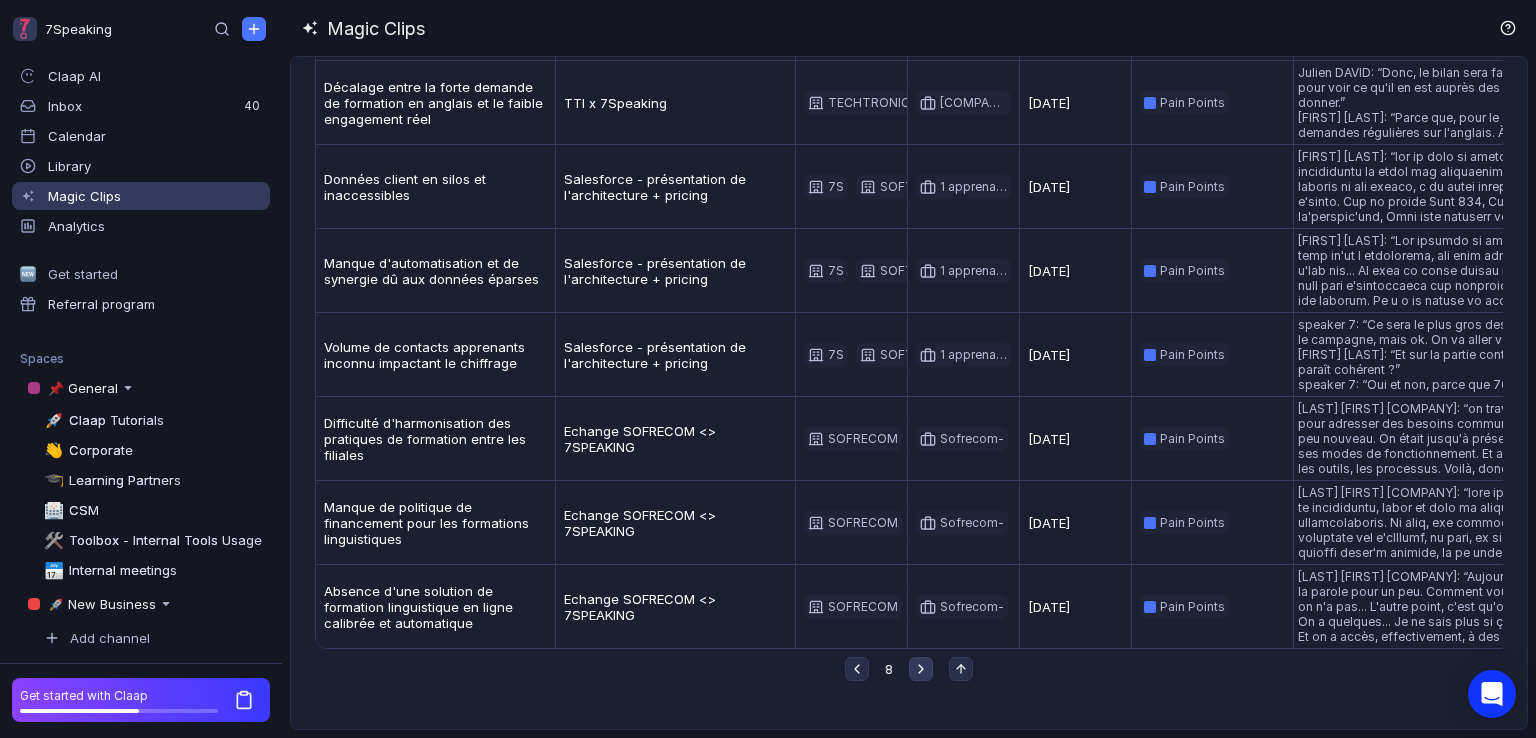 click at bounding box center [857, 669] 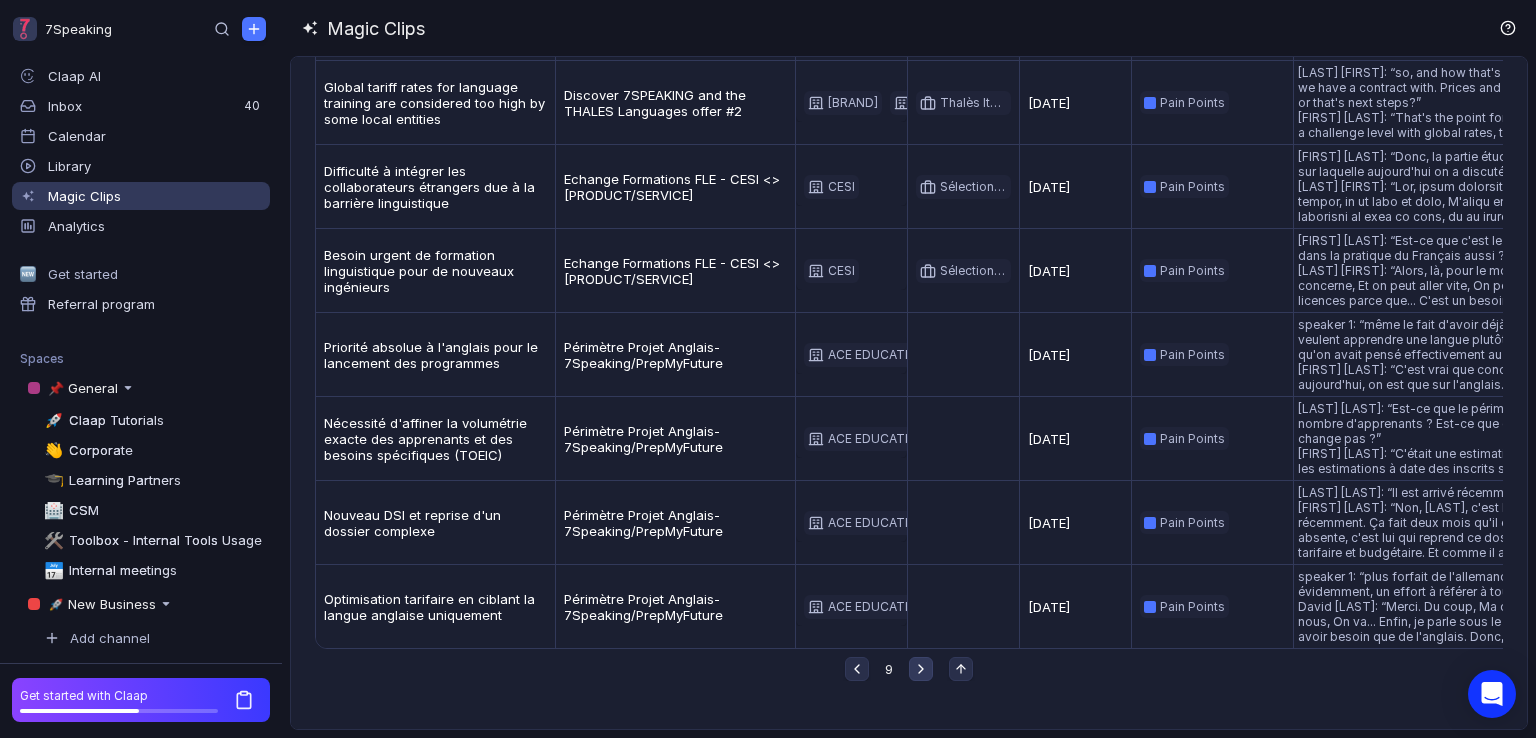 click at bounding box center (857, 669) 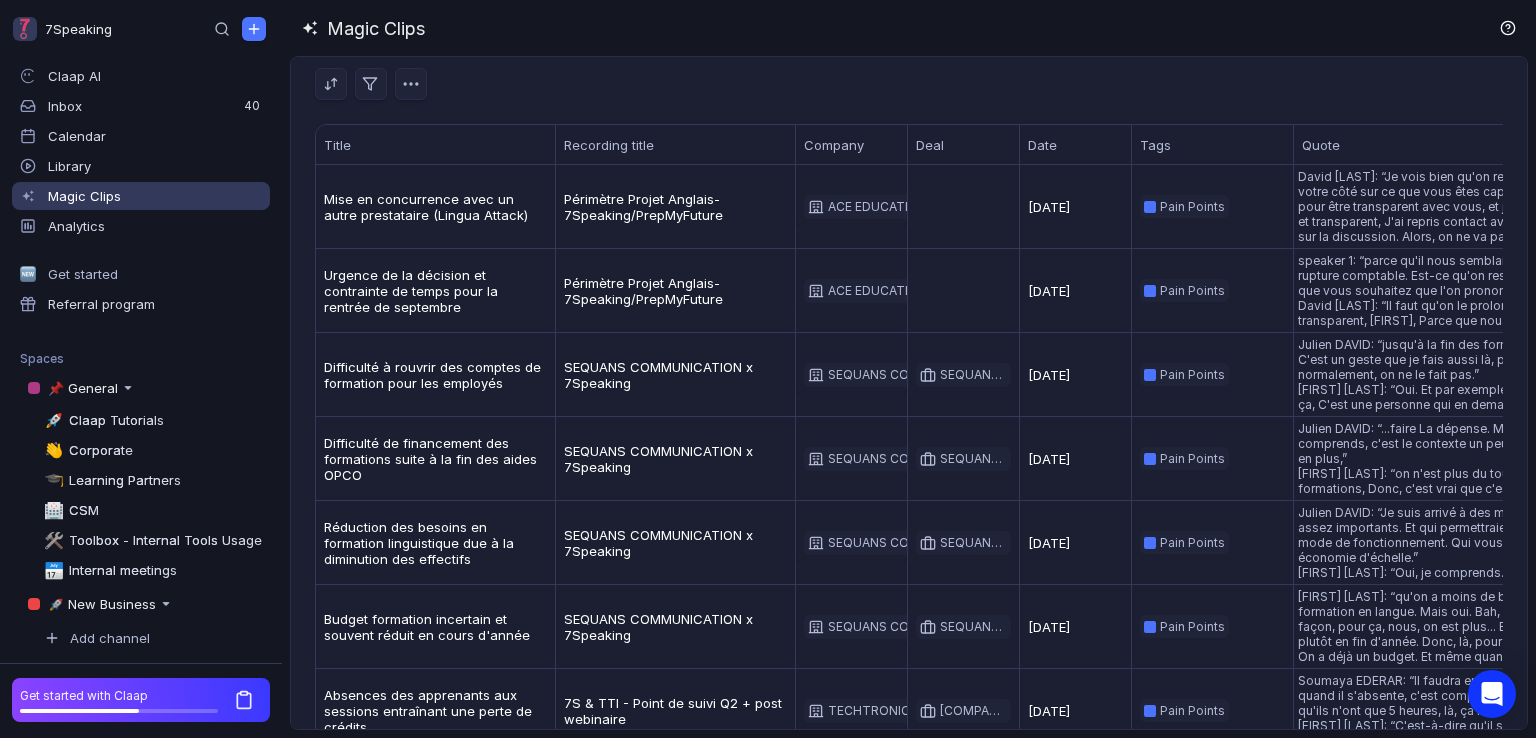 scroll, scrollTop: 280, scrollLeft: 0, axis: vertical 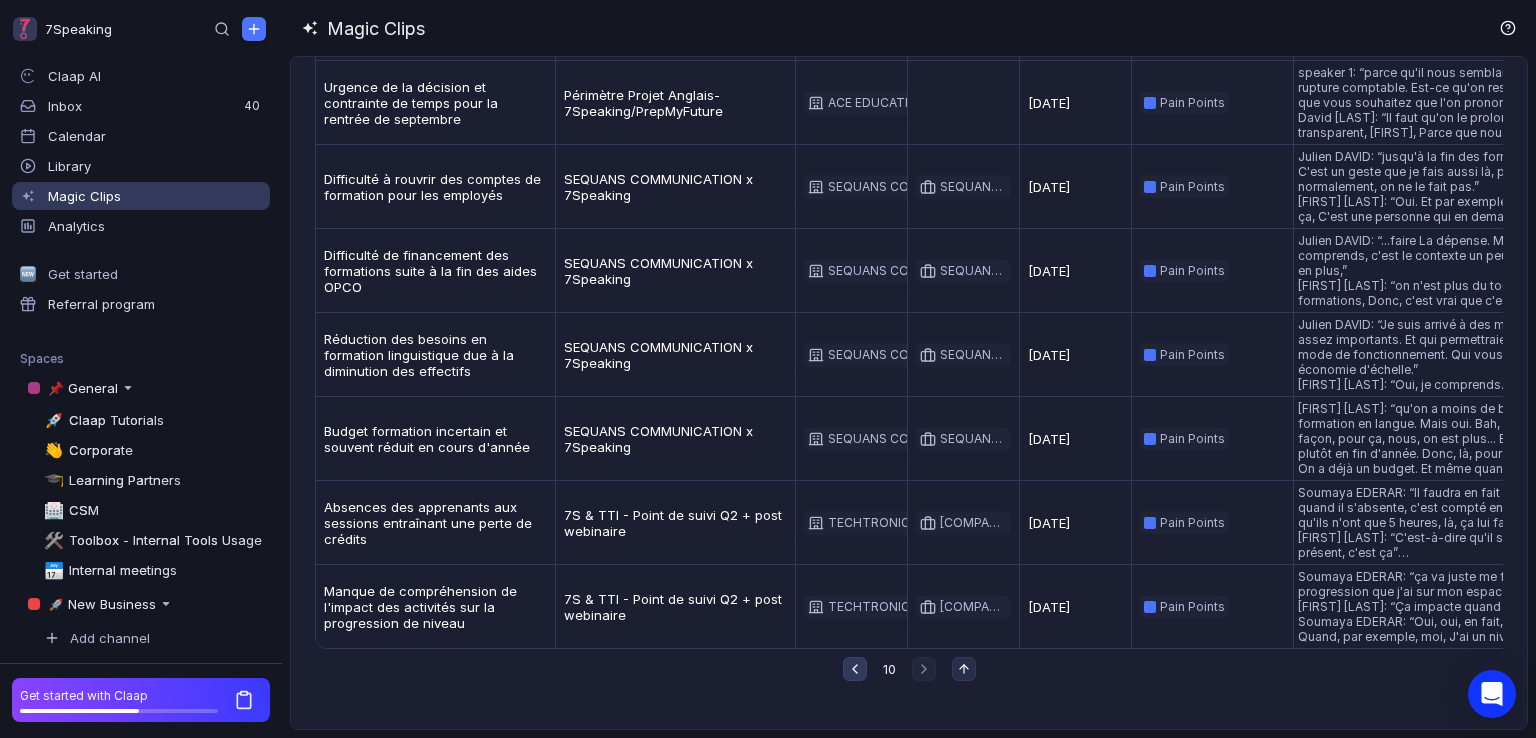 click at bounding box center (855, 669) 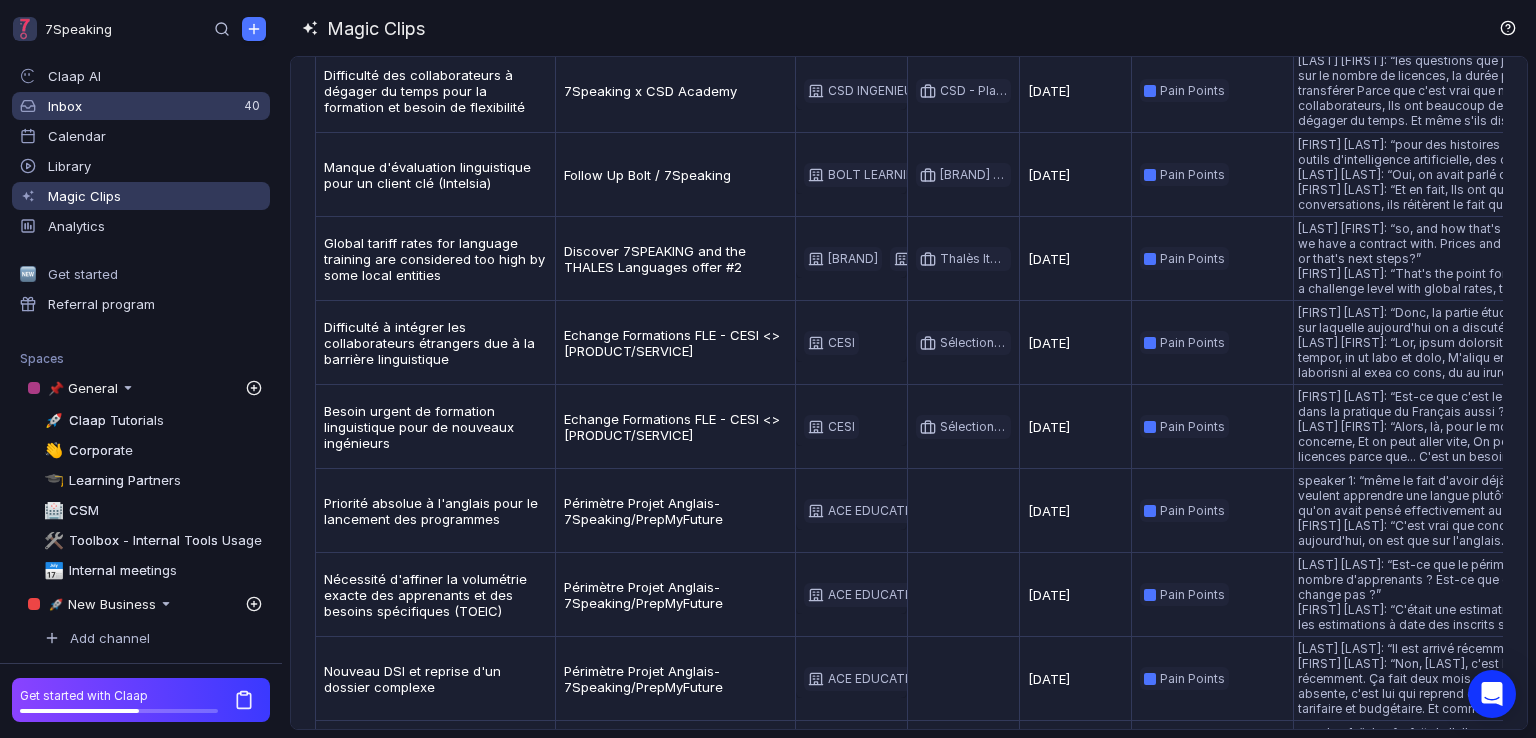 click on "Inbox" at bounding box center (155, 76) 